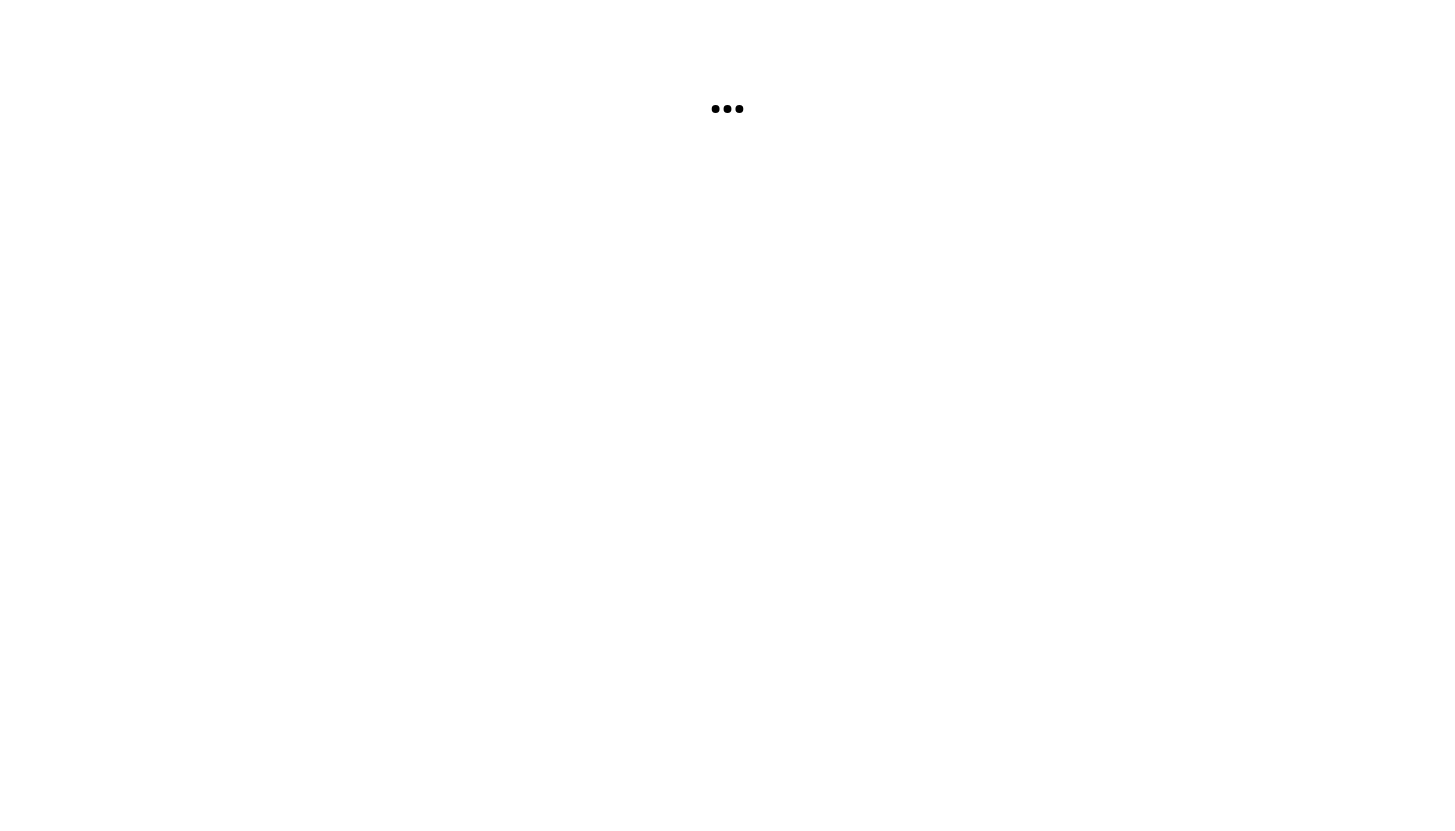 scroll, scrollTop: 0, scrollLeft: 0, axis: both 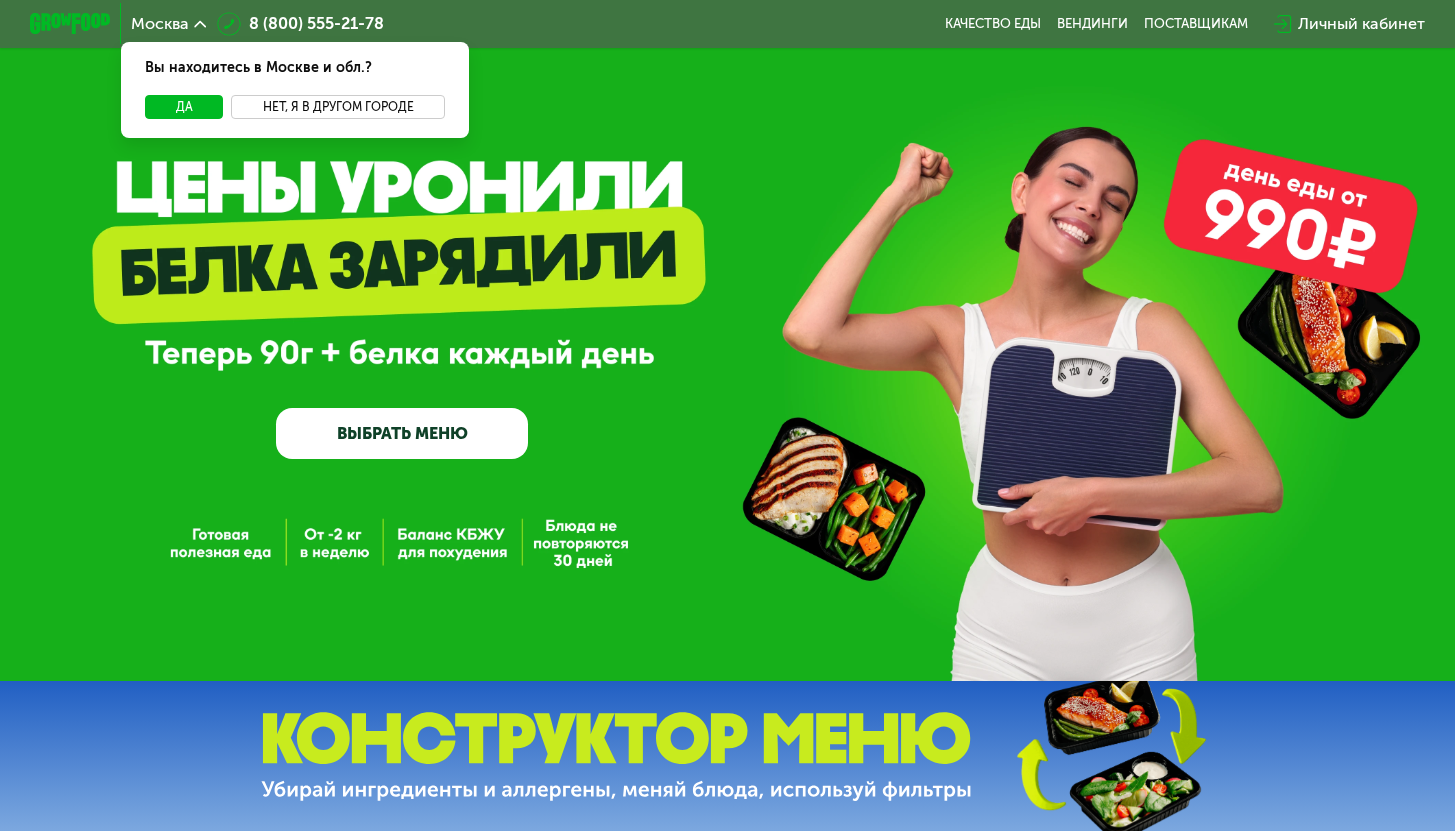 click on "Нет, я в другом городе" at bounding box center (337, 107) 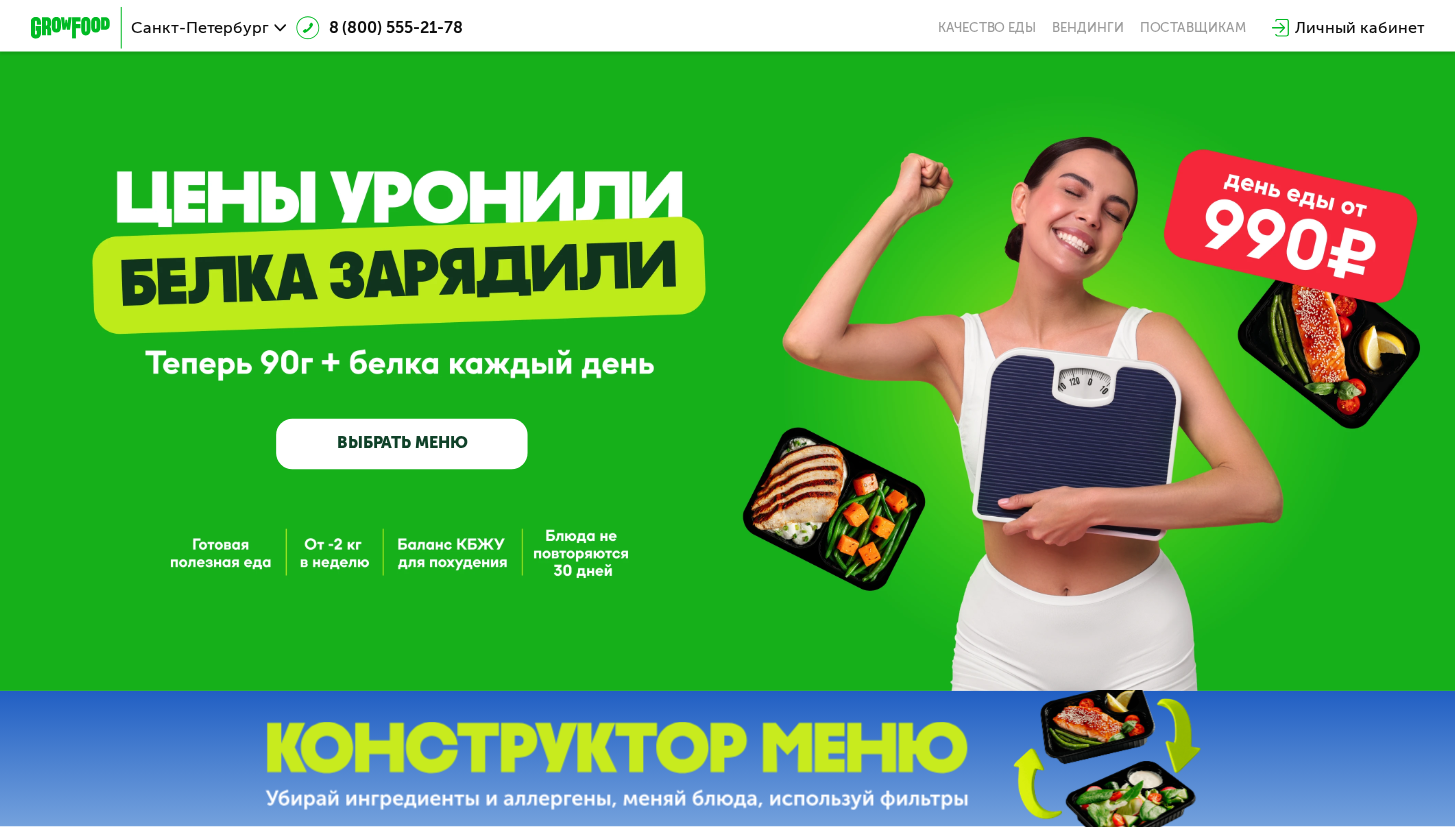 scroll, scrollTop: 0, scrollLeft: 0, axis: both 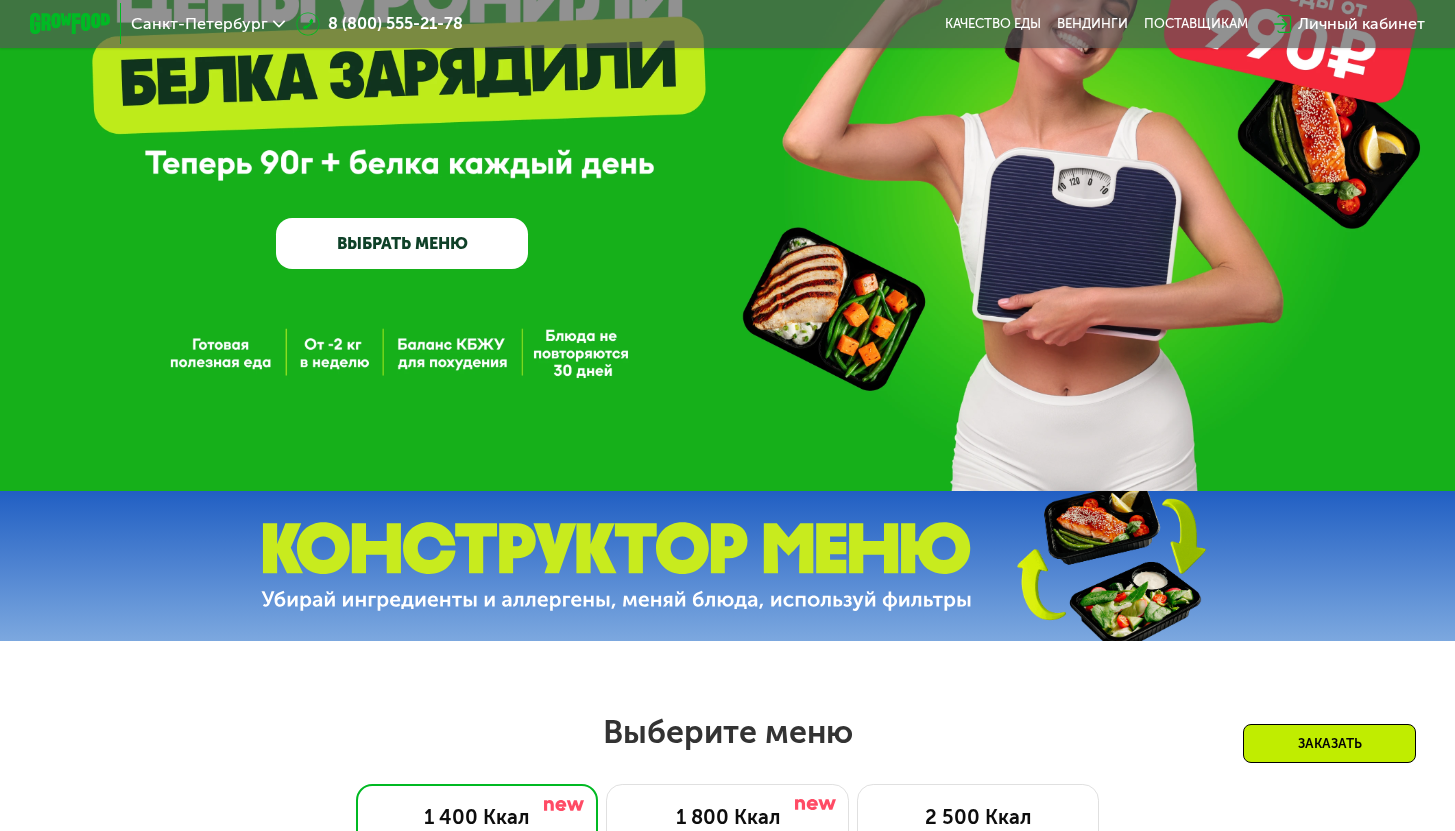 click on "ВЫБРАТЬ МЕНЮ" at bounding box center [402, 243] 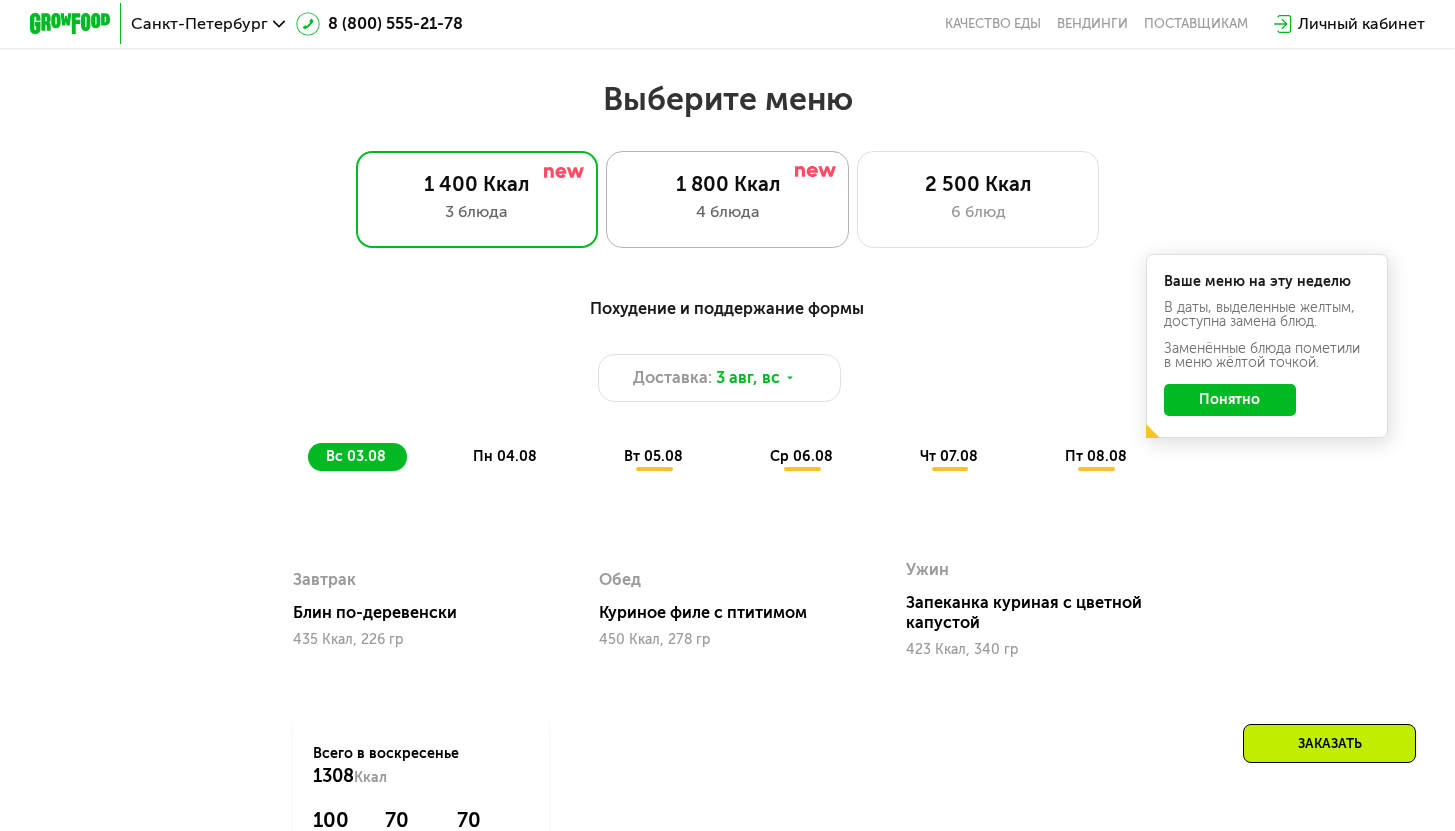 scroll, scrollTop: 842, scrollLeft: 0, axis: vertical 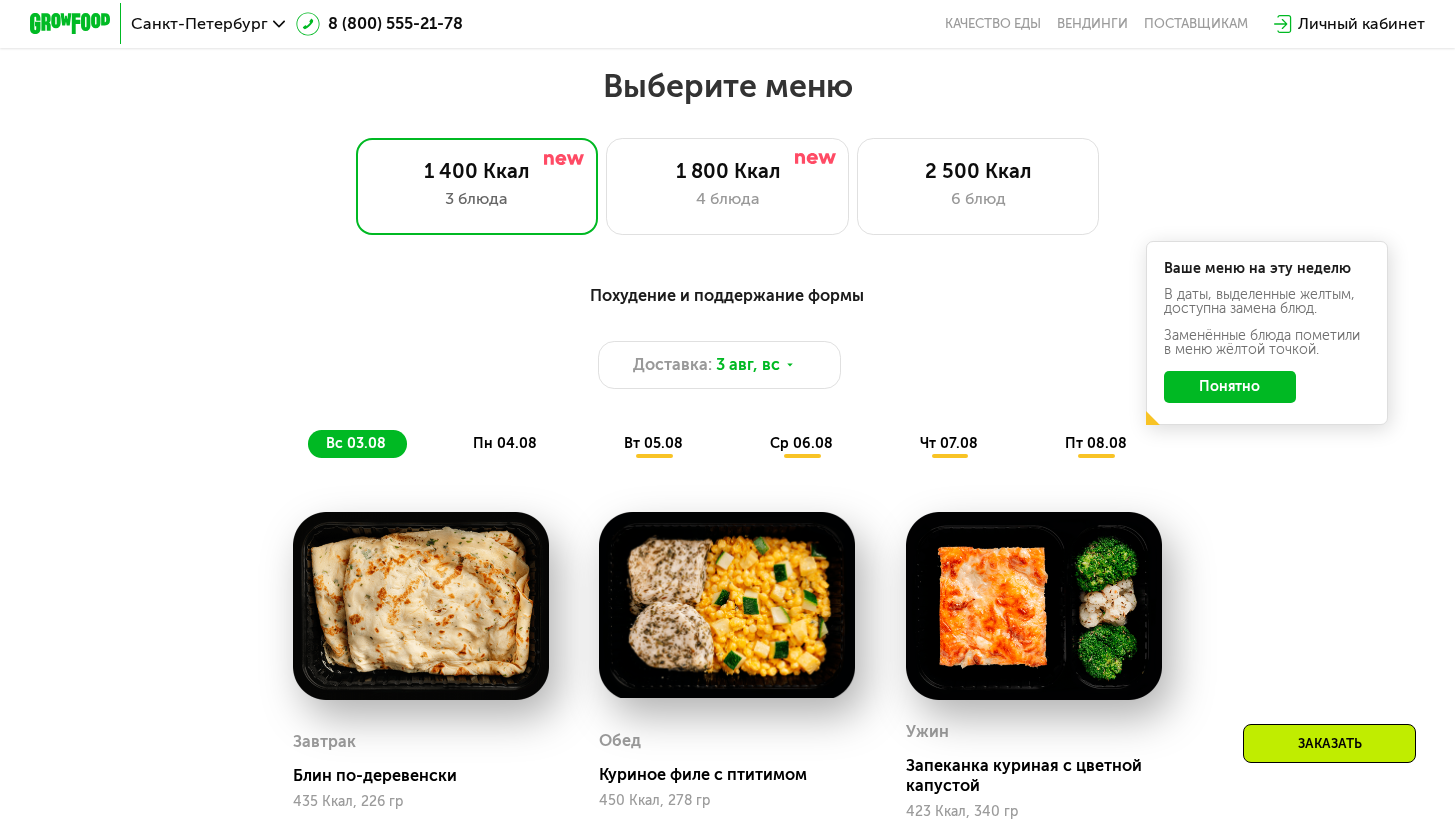 click on "пн 04.08" 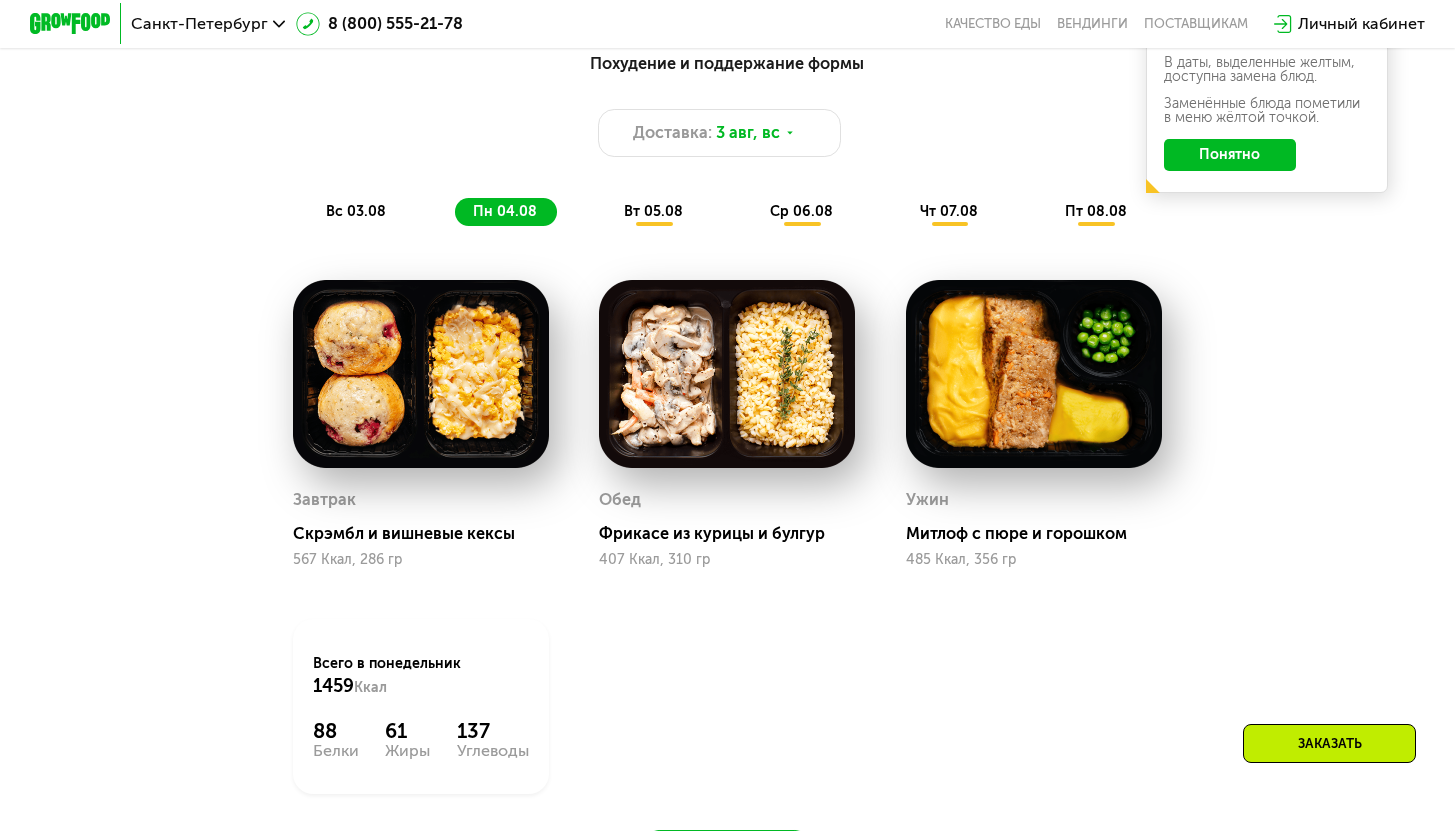 scroll, scrollTop: 1086, scrollLeft: 0, axis: vertical 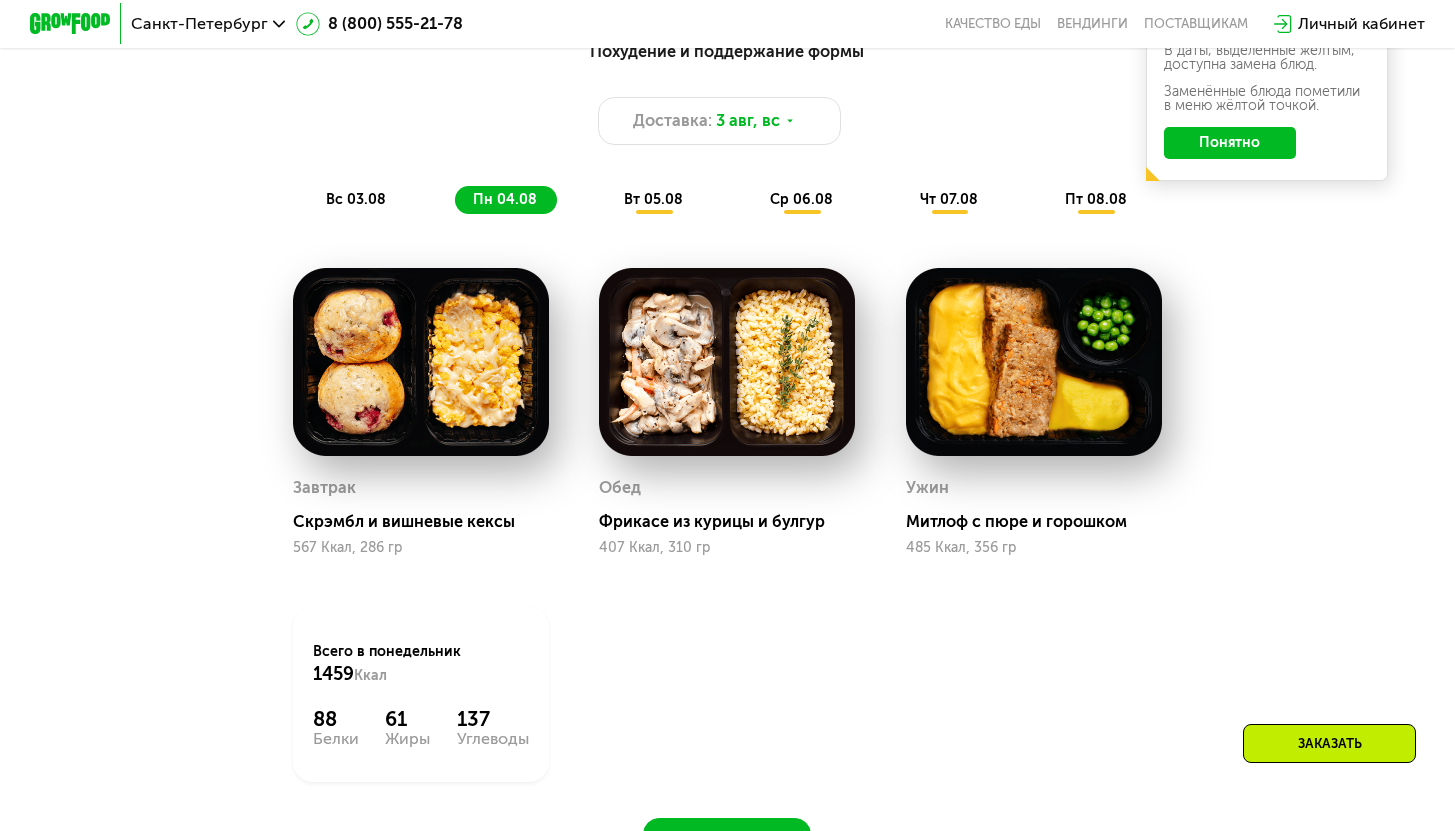 click on "вт 05.08" at bounding box center [653, 199] 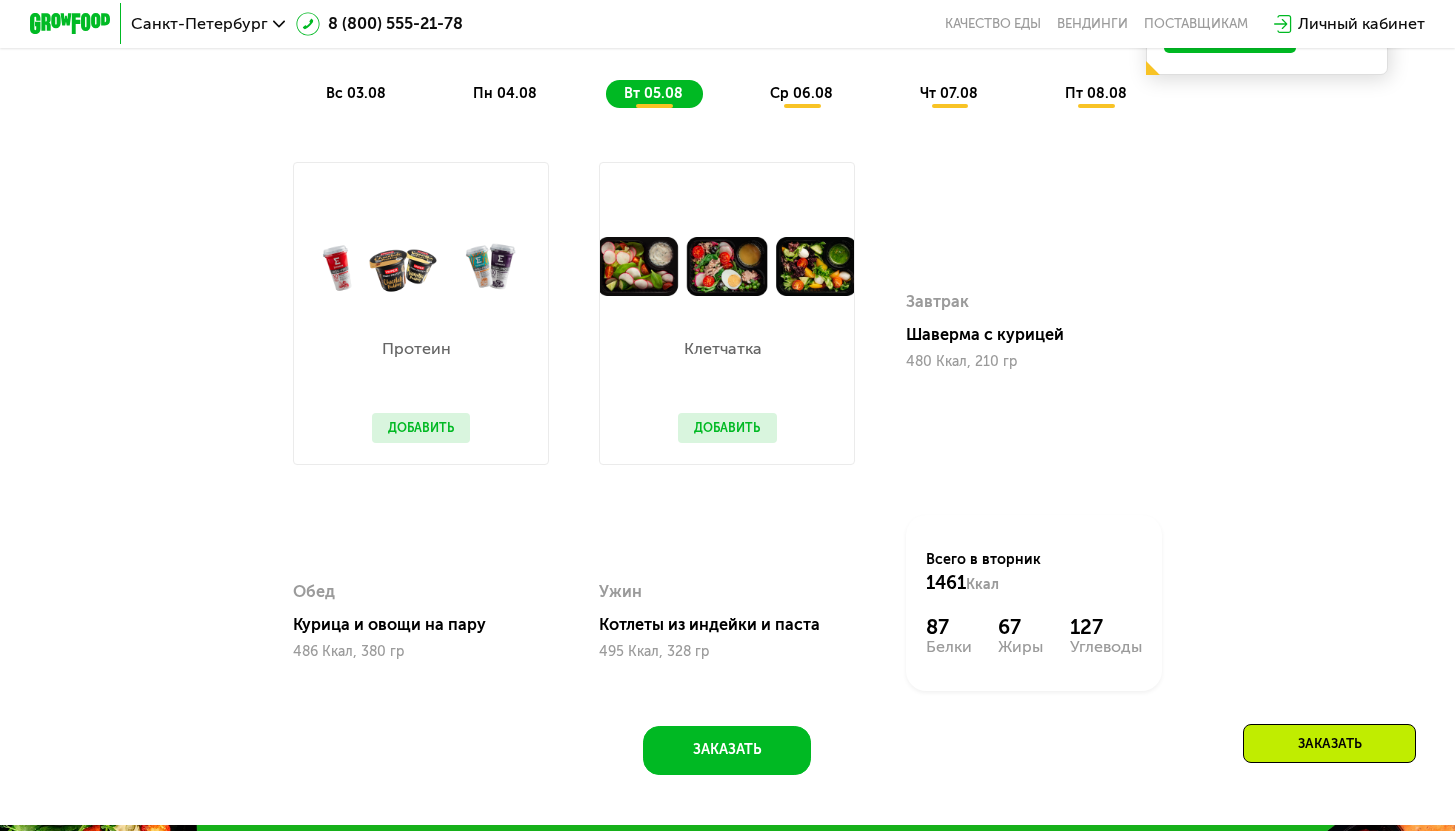 scroll, scrollTop: 1171, scrollLeft: 0, axis: vertical 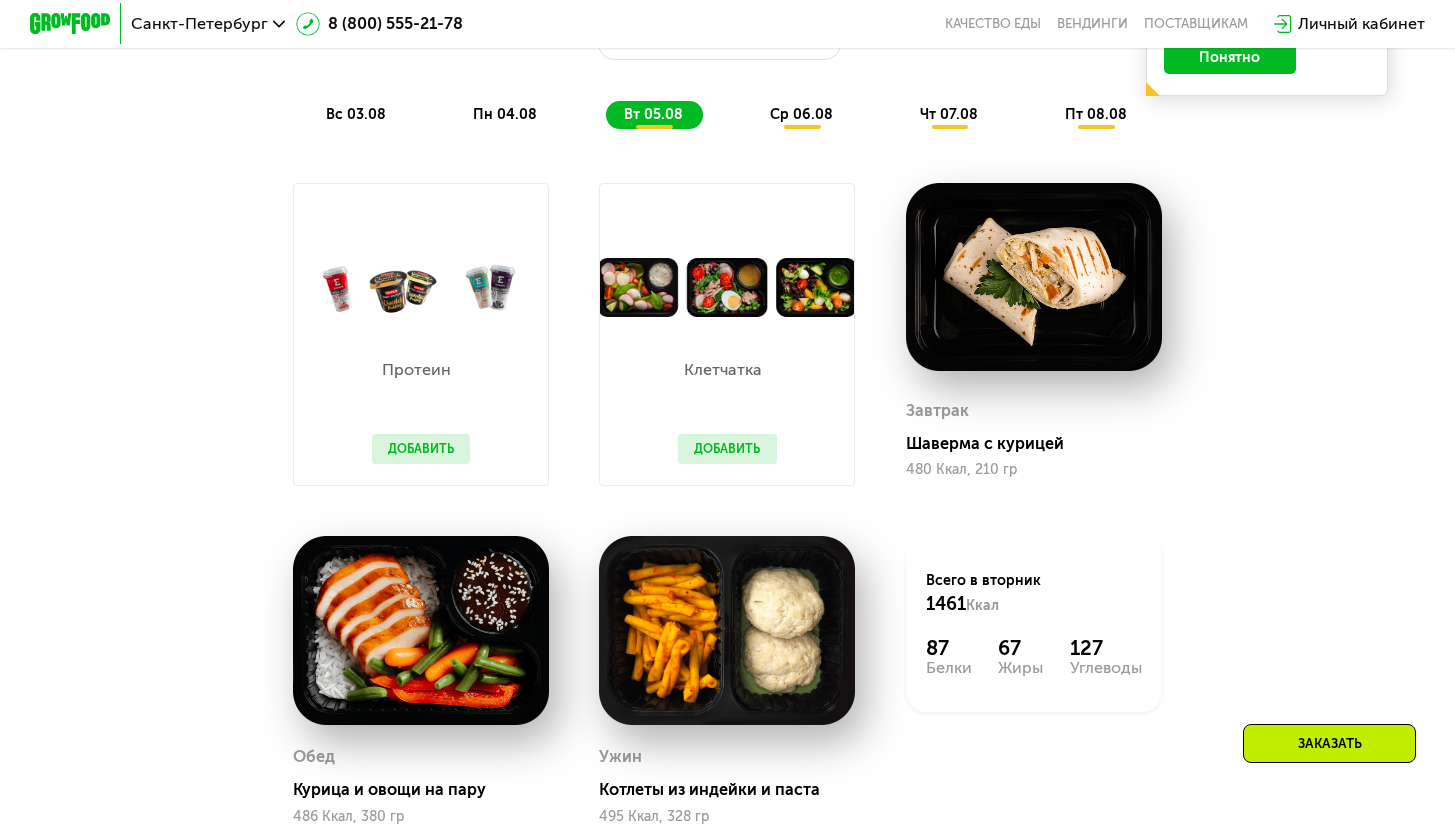 click on "ср 06.08" at bounding box center (801, 114) 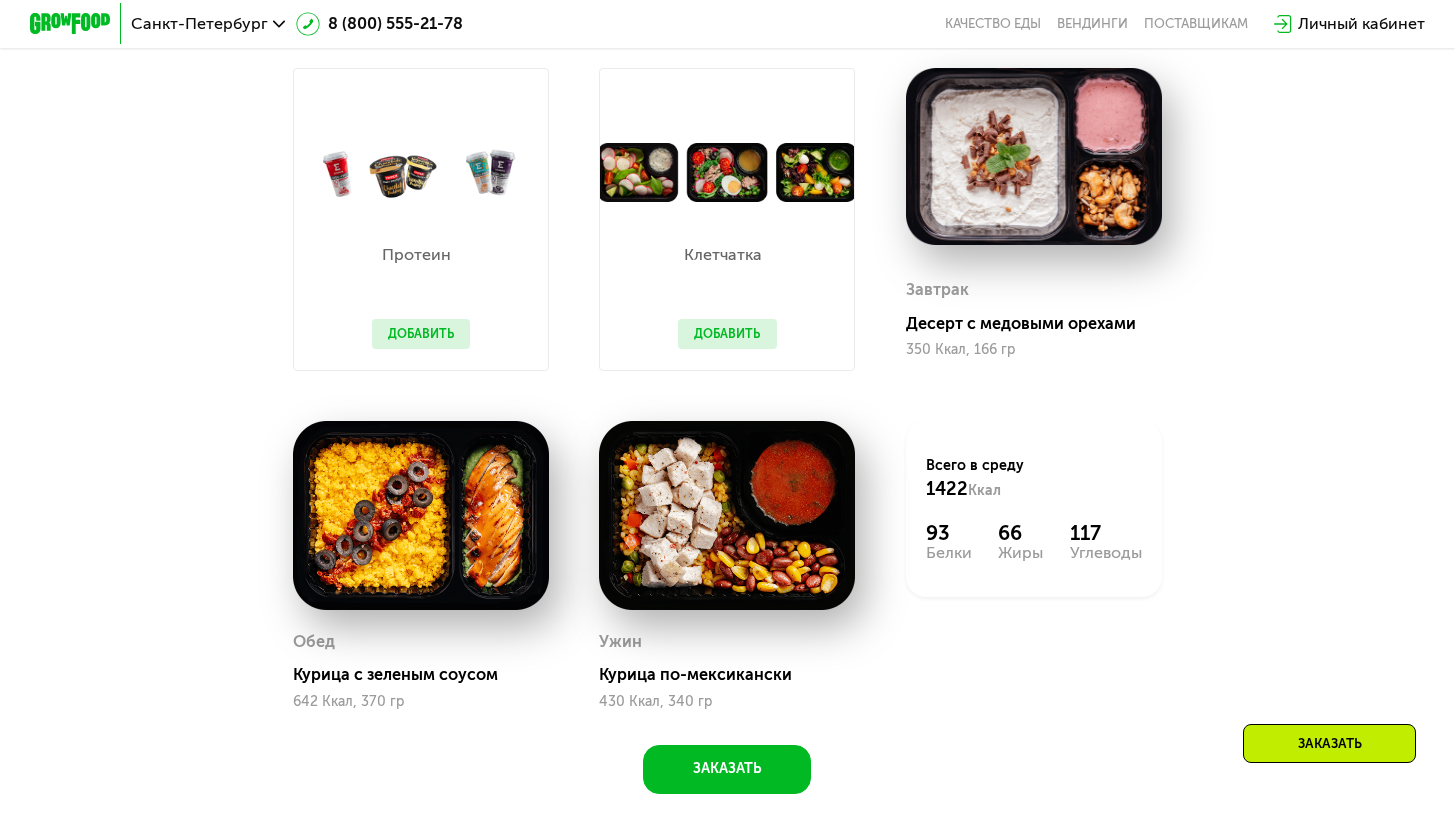 scroll, scrollTop: 1198, scrollLeft: 0, axis: vertical 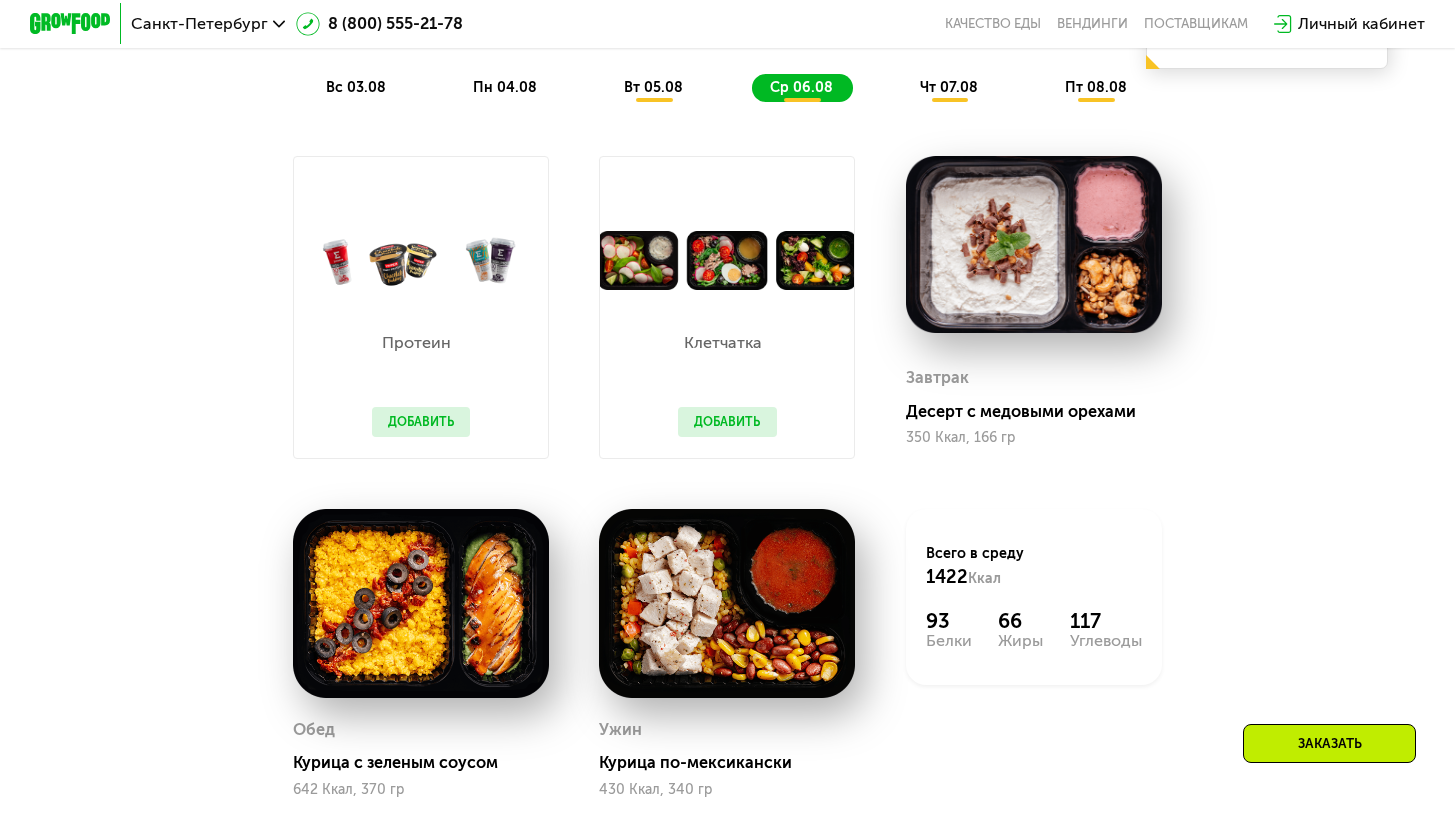 click on "Похудение и поддержание формы Доставка: 3 авг, вс вс 03.08 пн 04.08 вт 05.08 ср 06.08 чт 07.08 пт 08.08 Ваше меню на эту неделю В даты, выделенные желтым, доступна замена блюд. Заменённые блюда пометили в меню жёлтой точкой.  Понятно" at bounding box center [727, 14] 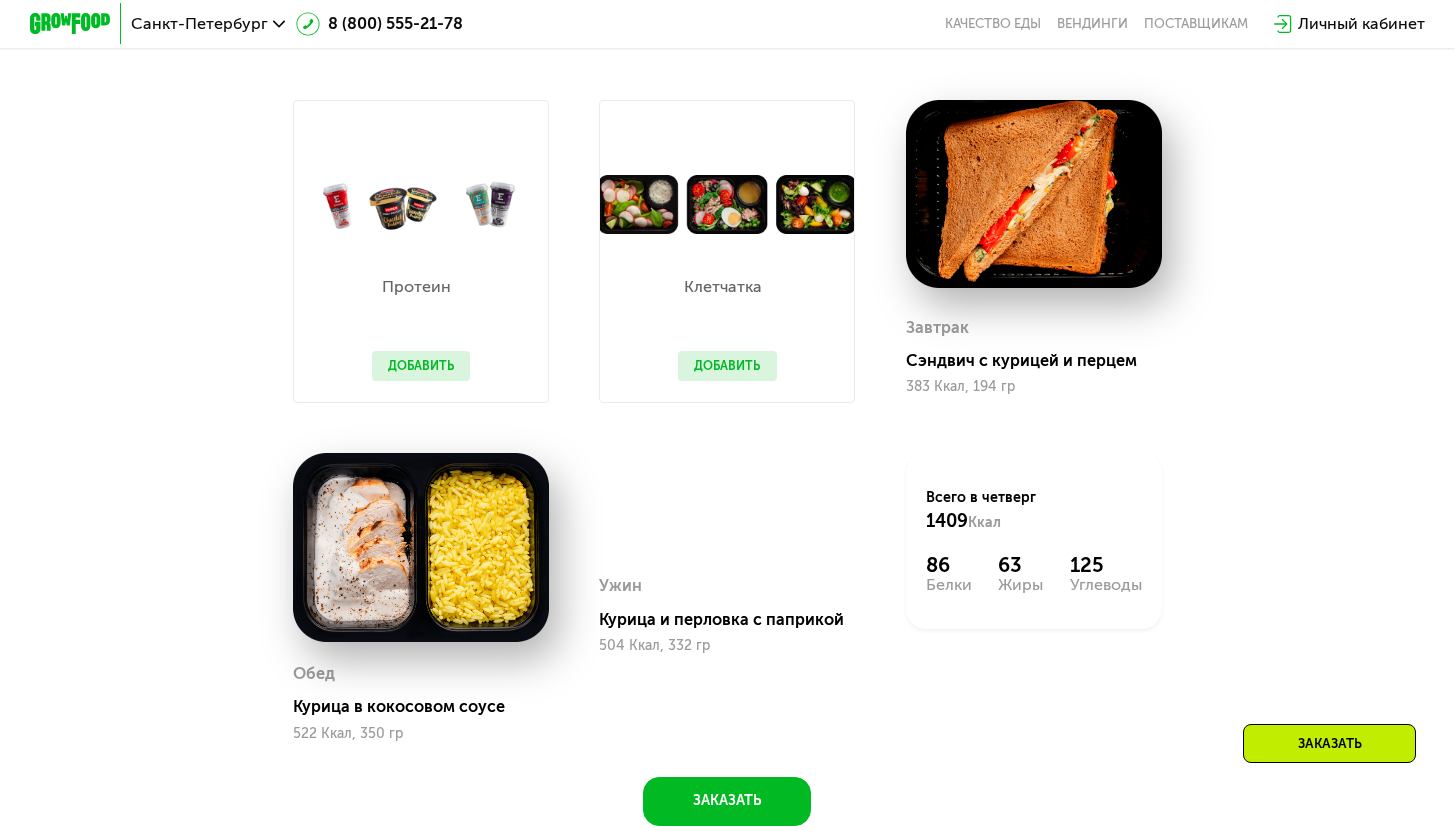 scroll, scrollTop: 1261, scrollLeft: 0, axis: vertical 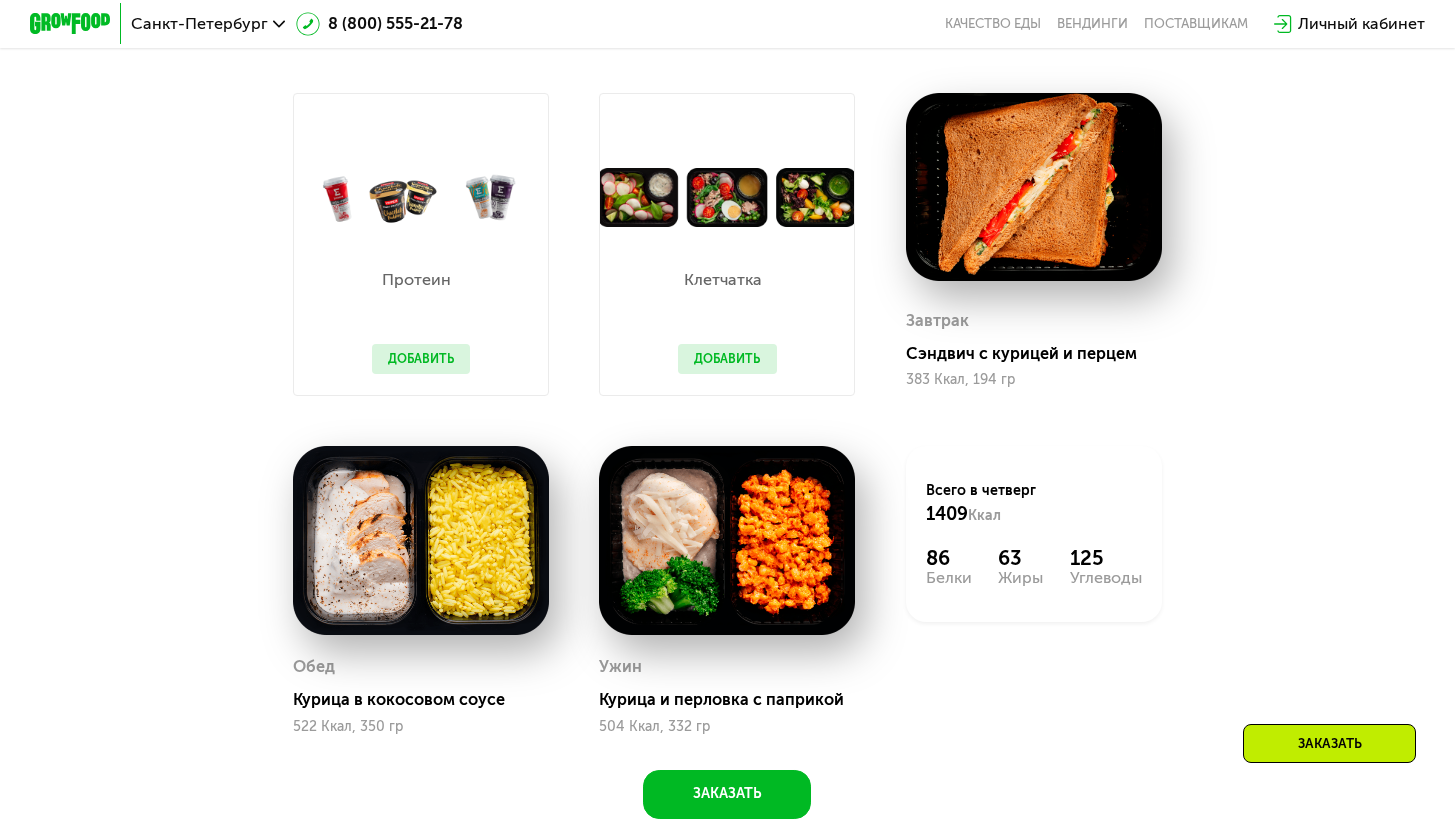 click on "Добавить" at bounding box center (421, 359) 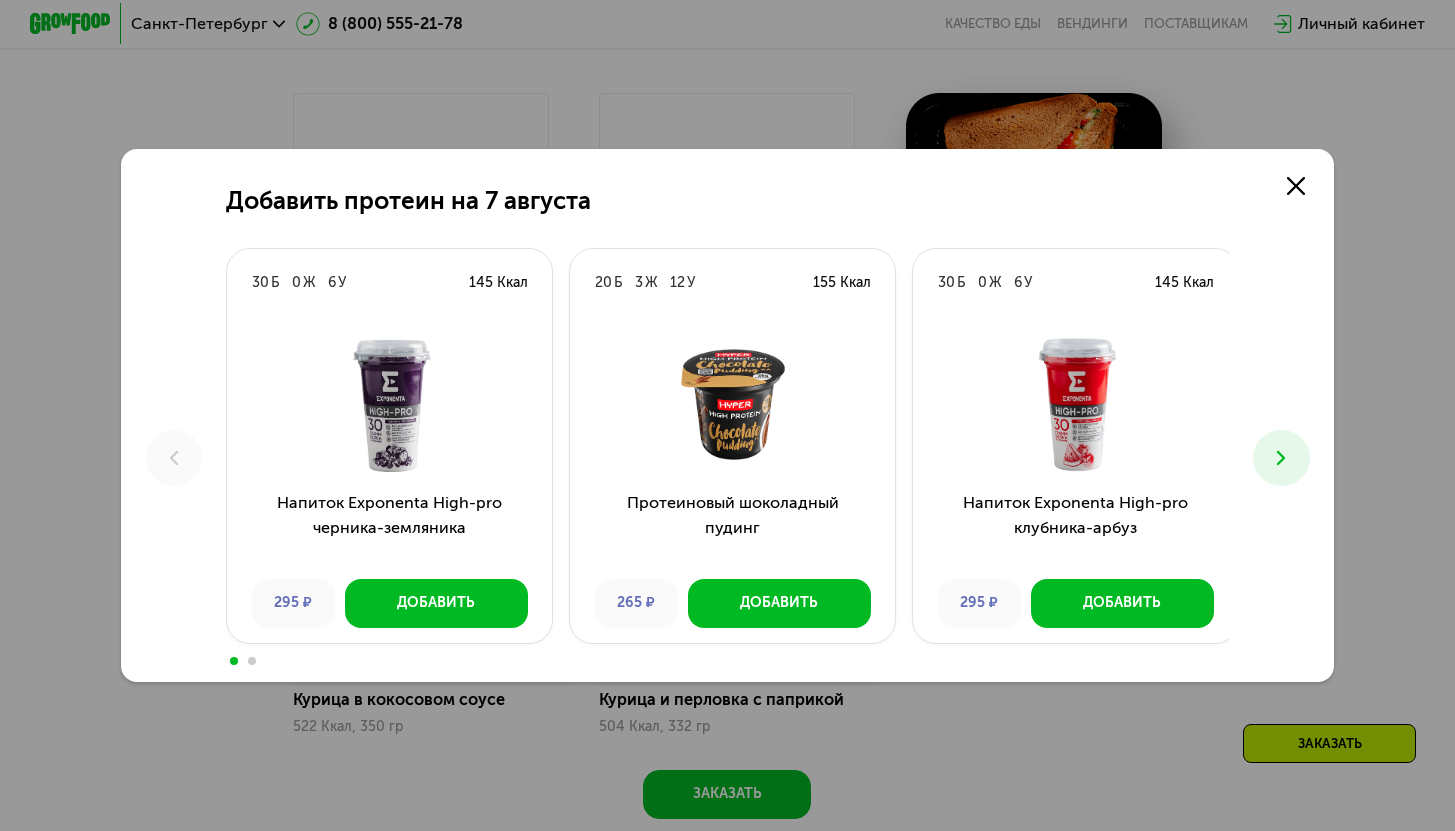 click on "Добавить протеин на 7 августа 30  Б  0  Ж  6  У  145 Ккал  Напиток Exponenta High-pro черника-земляника 295 ₽ Добавить 20  Б  3  Ж  12  У  155 Ккал  Протеиновый шоколадный пудинг 265 ₽ Добавить 30  Б  0  Ж  6  У  145 Ккал  Напиток Exponenta High-pro клубника-арбуз 295 ₽ Добавить 30  Б  0  Ж  6  У  145 Ккал  Напиток Exponenta High-pro соленая карамель 295 ₽ Добавить 20  Б  3  Ж  12  У  156 Ккал  Протеиновый ванильный пудинг 265 ₽ Добавить" 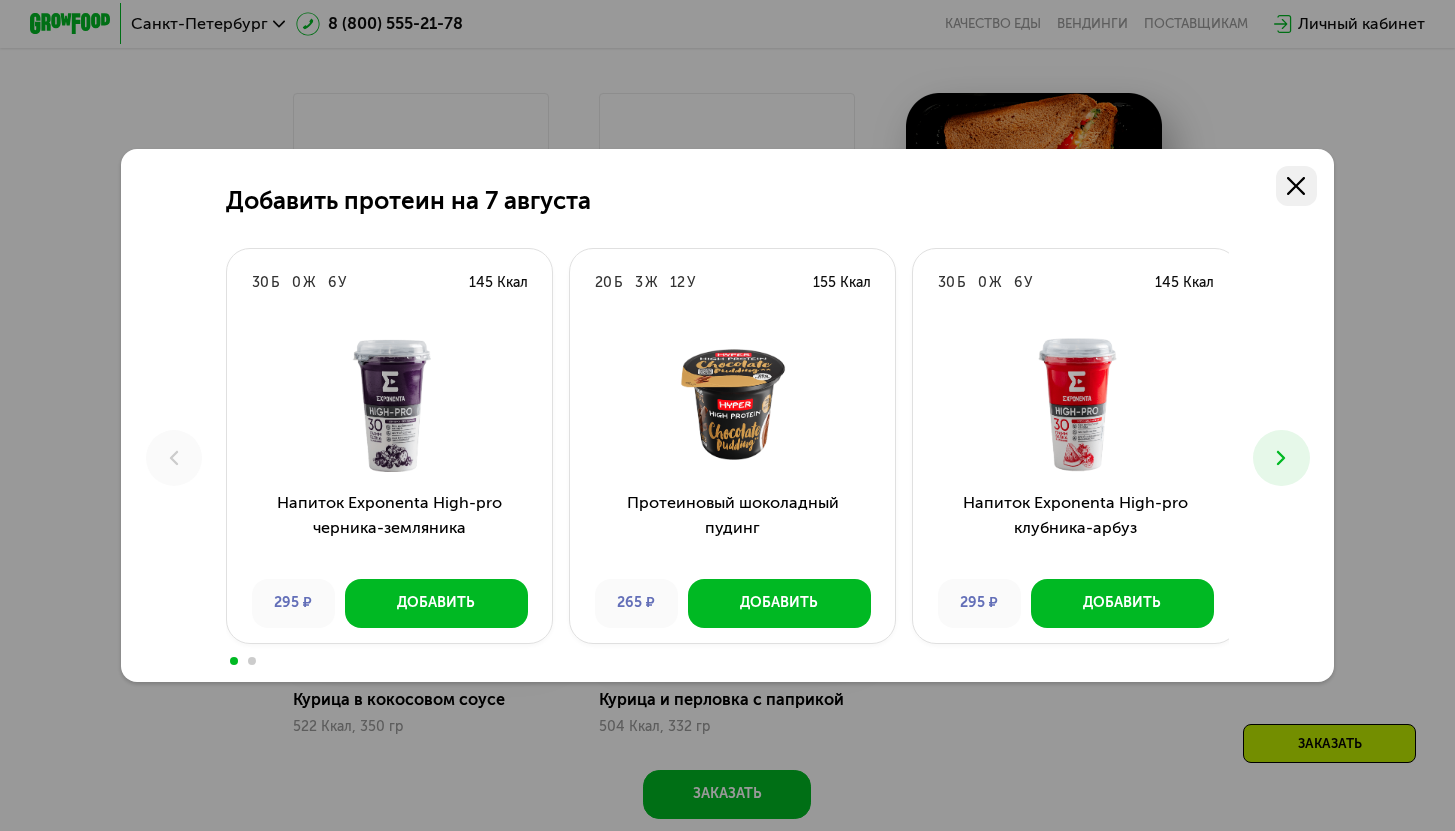 click at bounding box center (1296, 186) 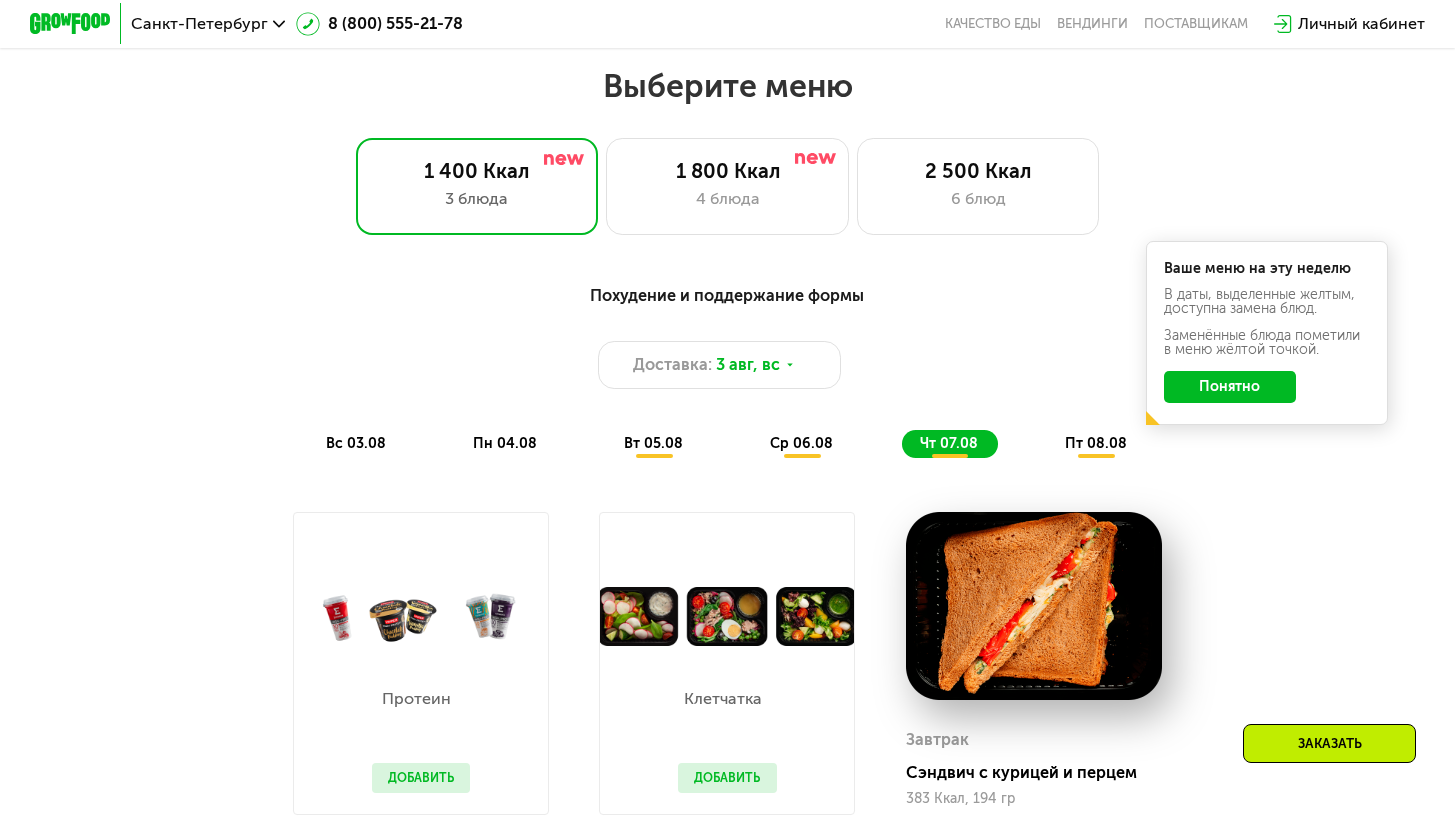 scroll, scrollTop: 782, scrollLeft: 0, axis: vertical 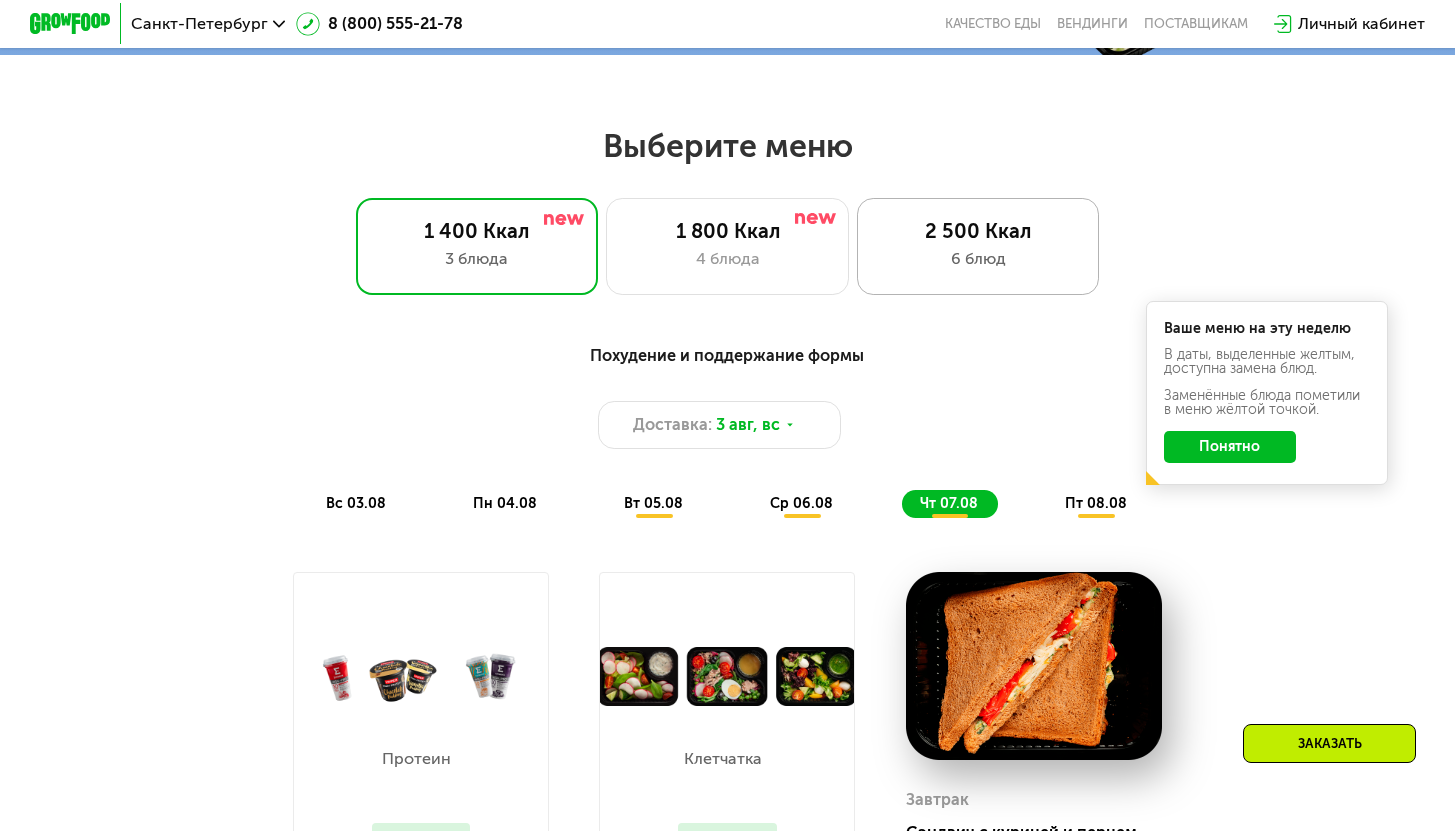 click on "6 блюд" at bounding box center [978, 259] 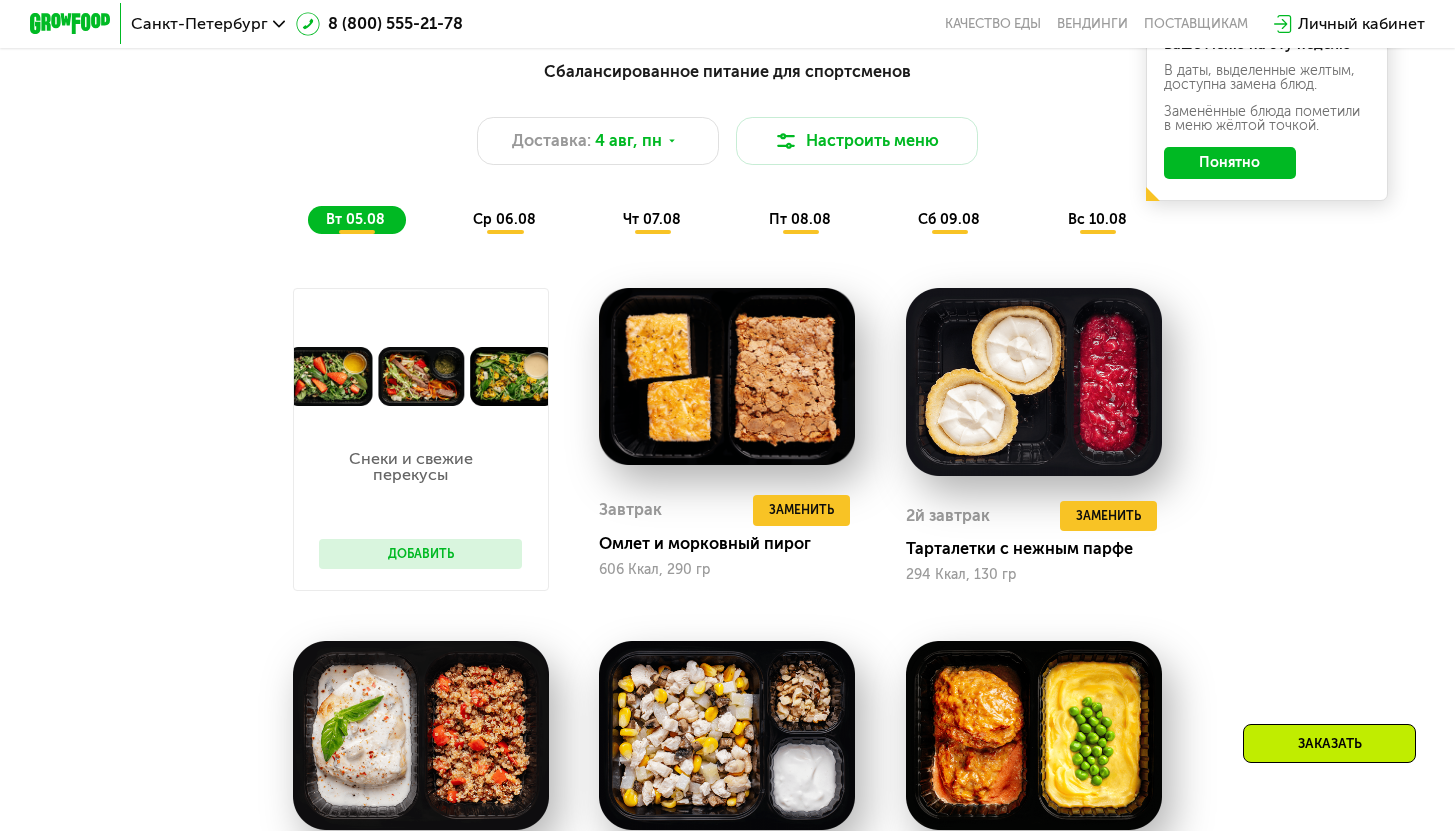 scroll, scrollTop: 1065, scrollLeft: 0, axis: vertical 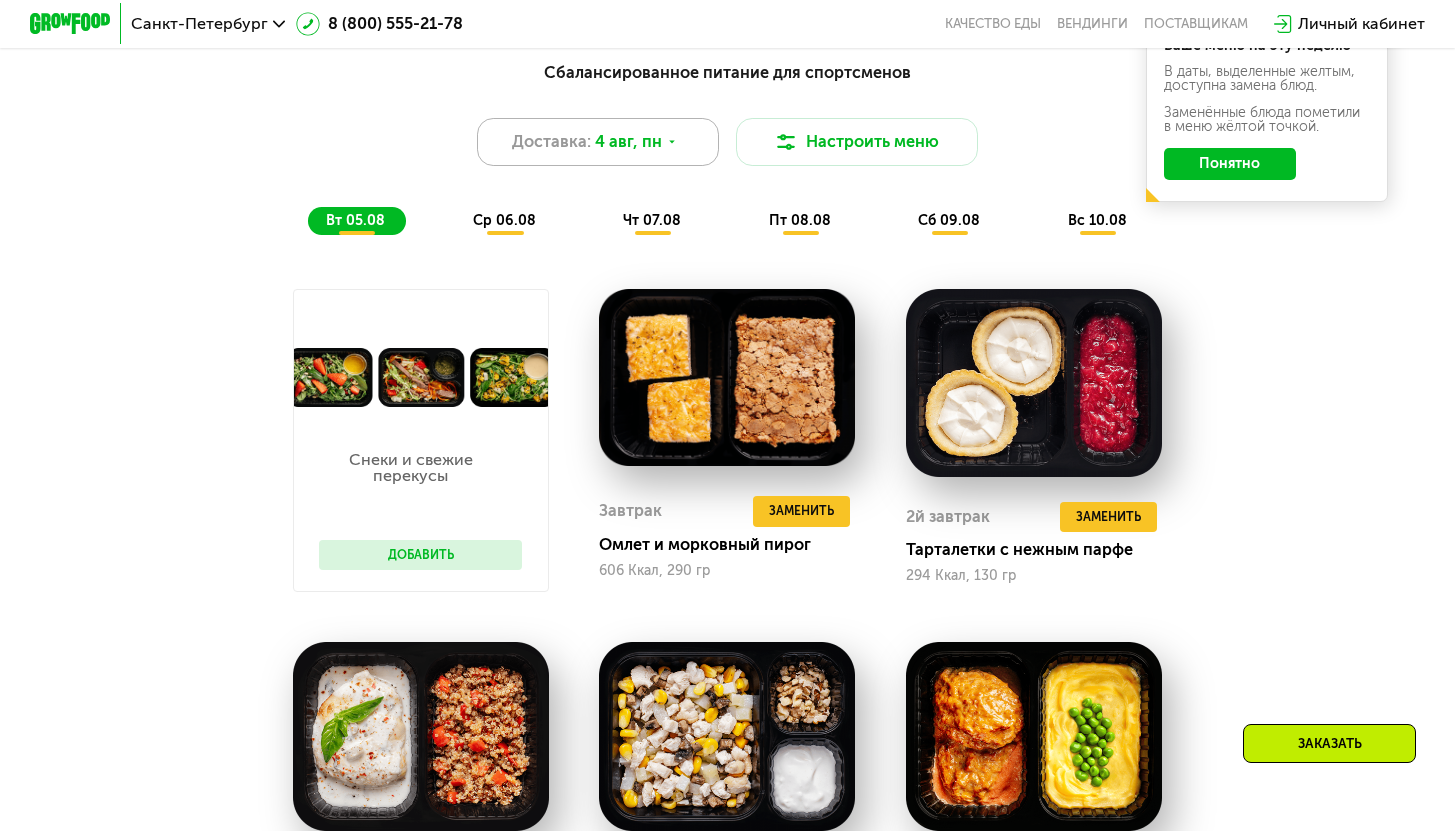 click on "Доставка: 4 авг, пн" at bounding box center [598, 142] 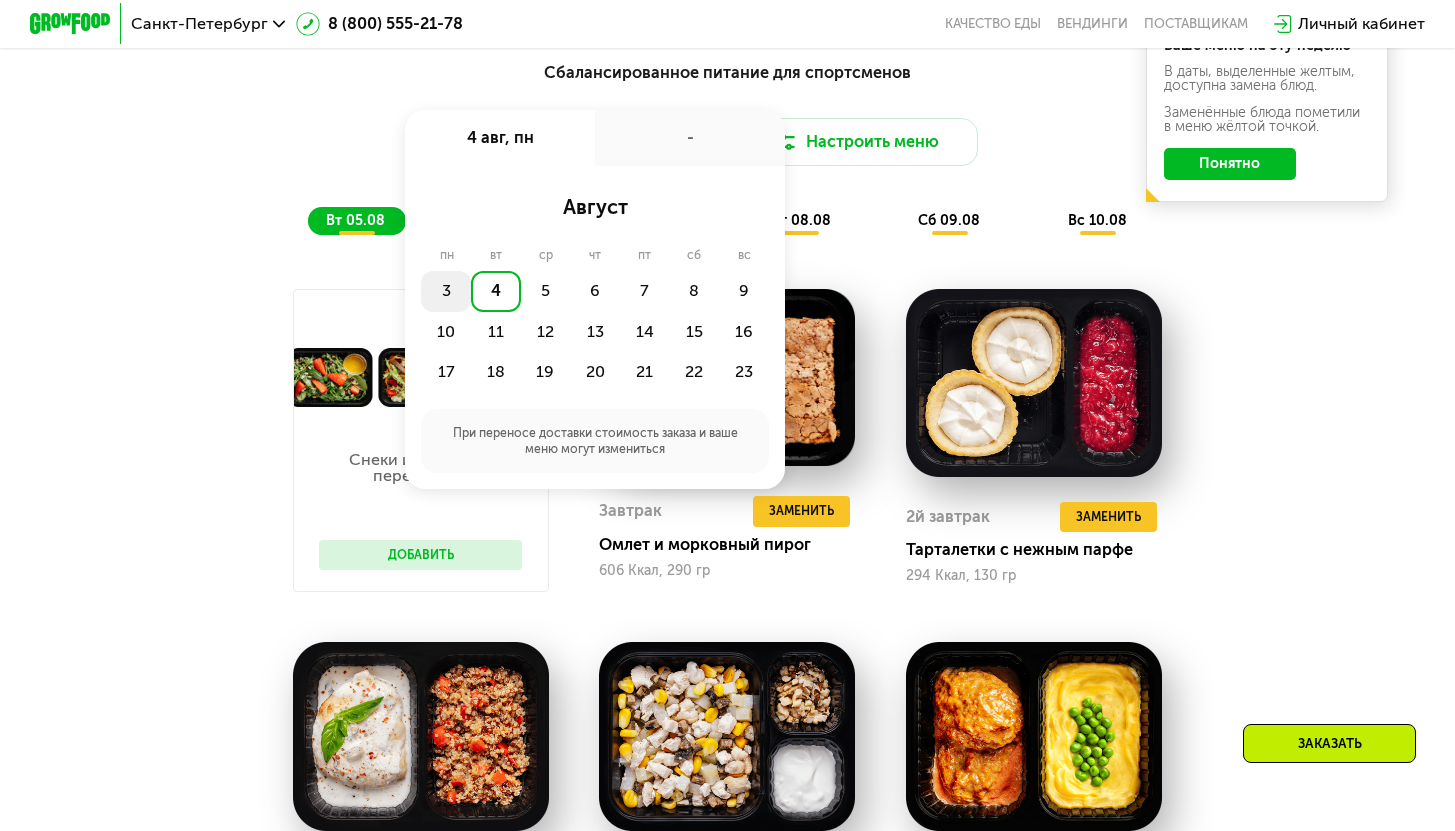 click on "3" 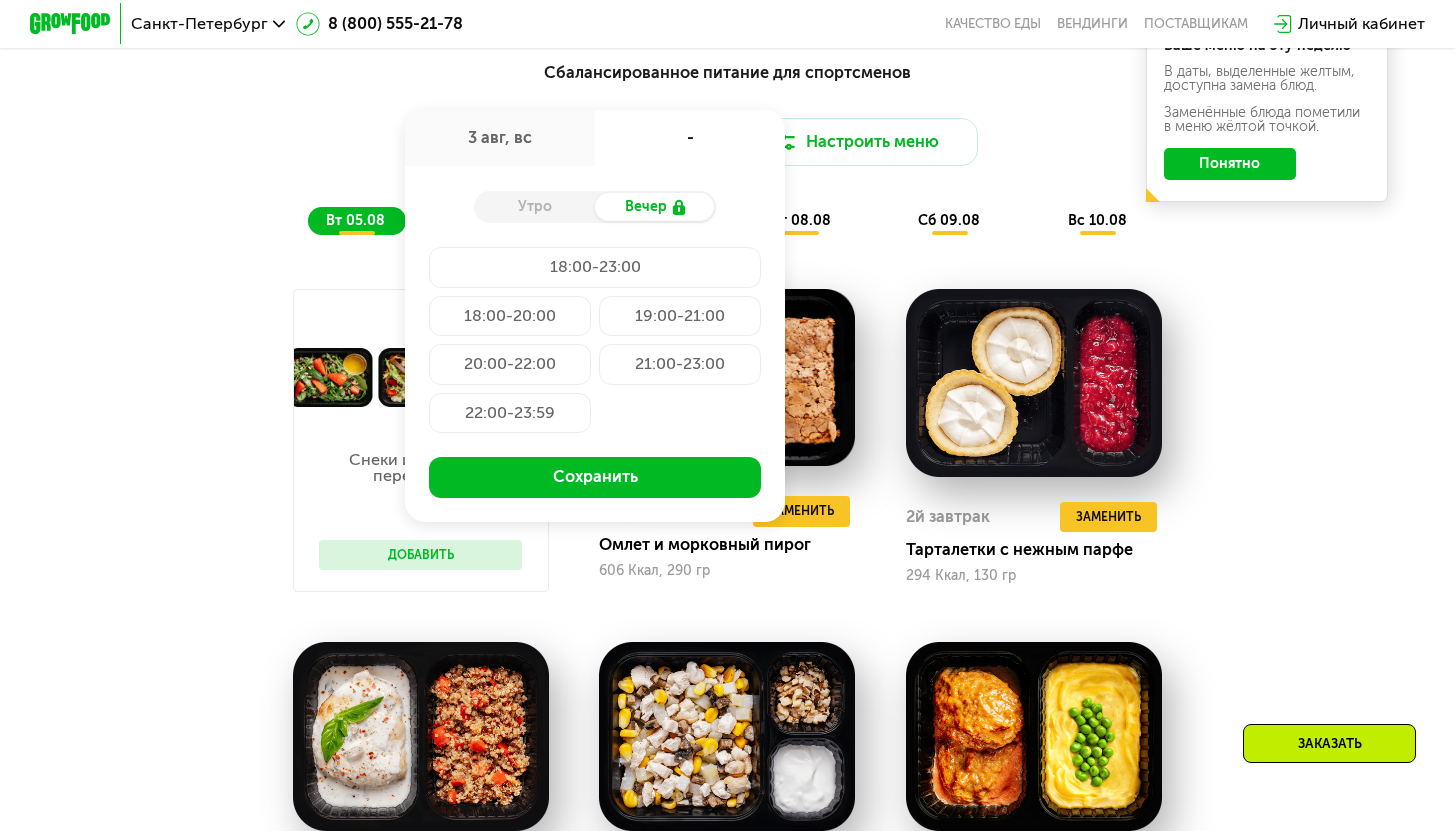 click on "Утро" at bounding box center [534, 207] 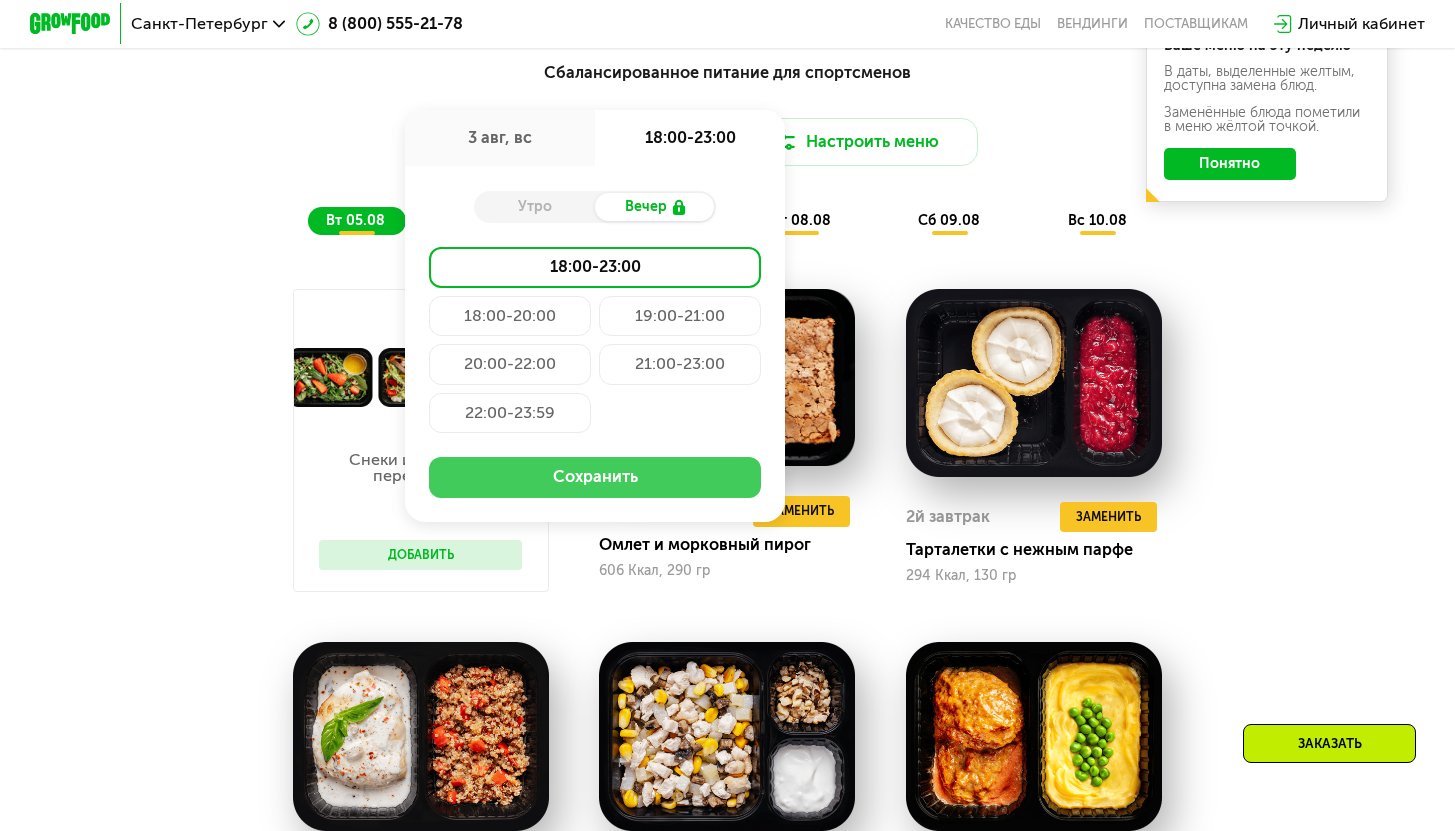 click on "Сохранить" at bounding box center [594, 477] 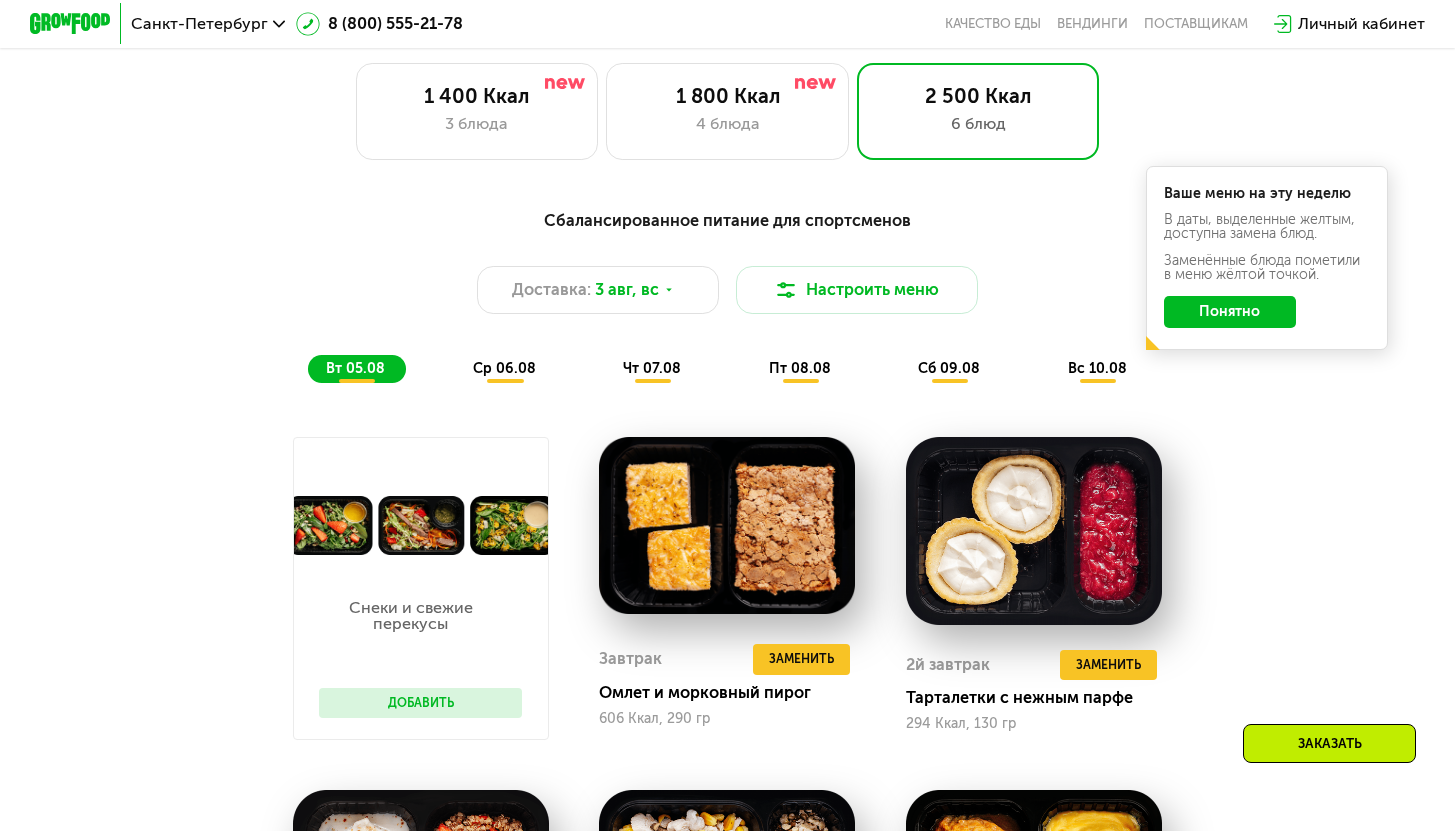 scroll, scrollTop: 874, scrollLeft: 0, axis: vertical 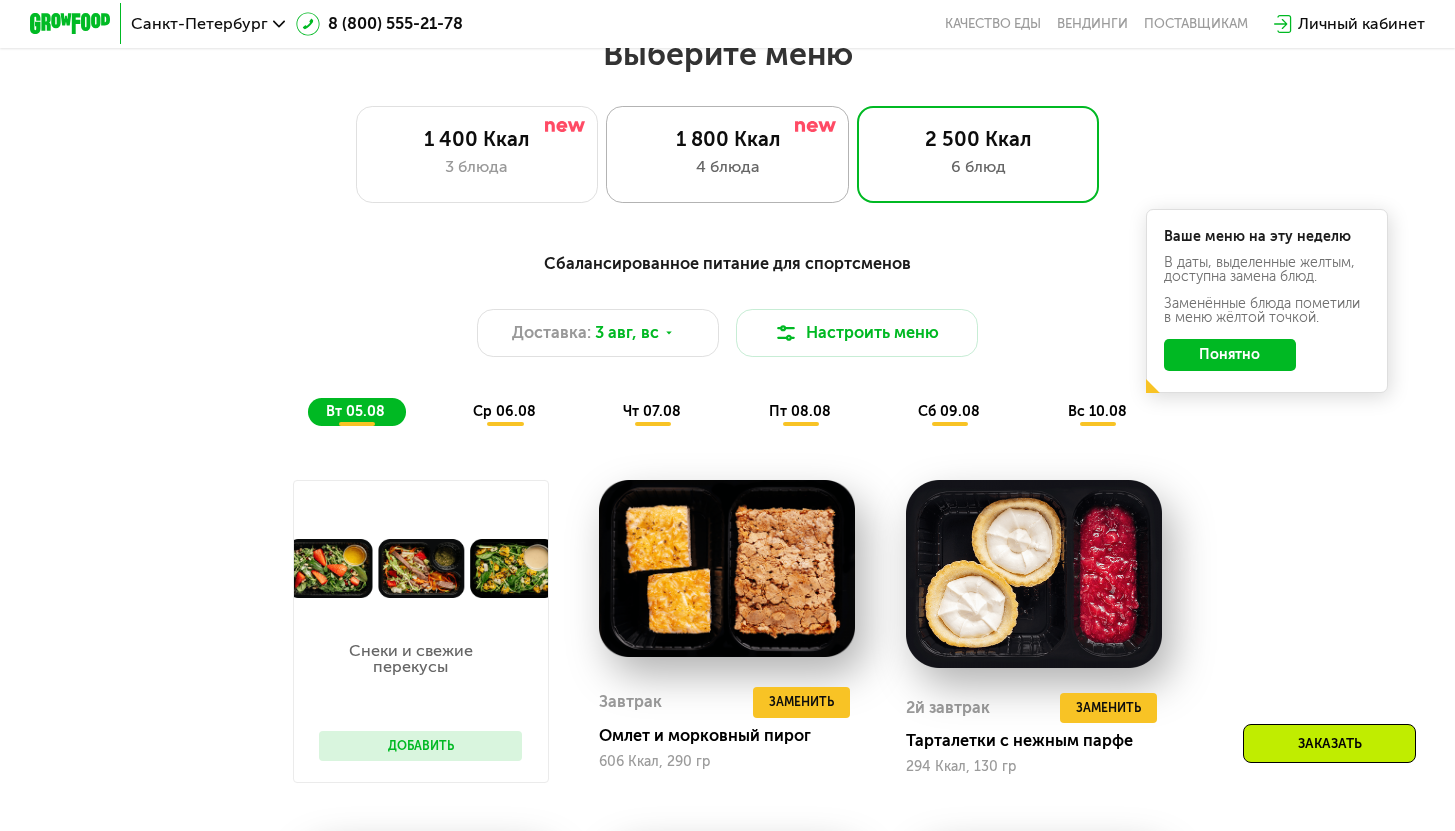 click on "1 800 Ккал 4 блюда" 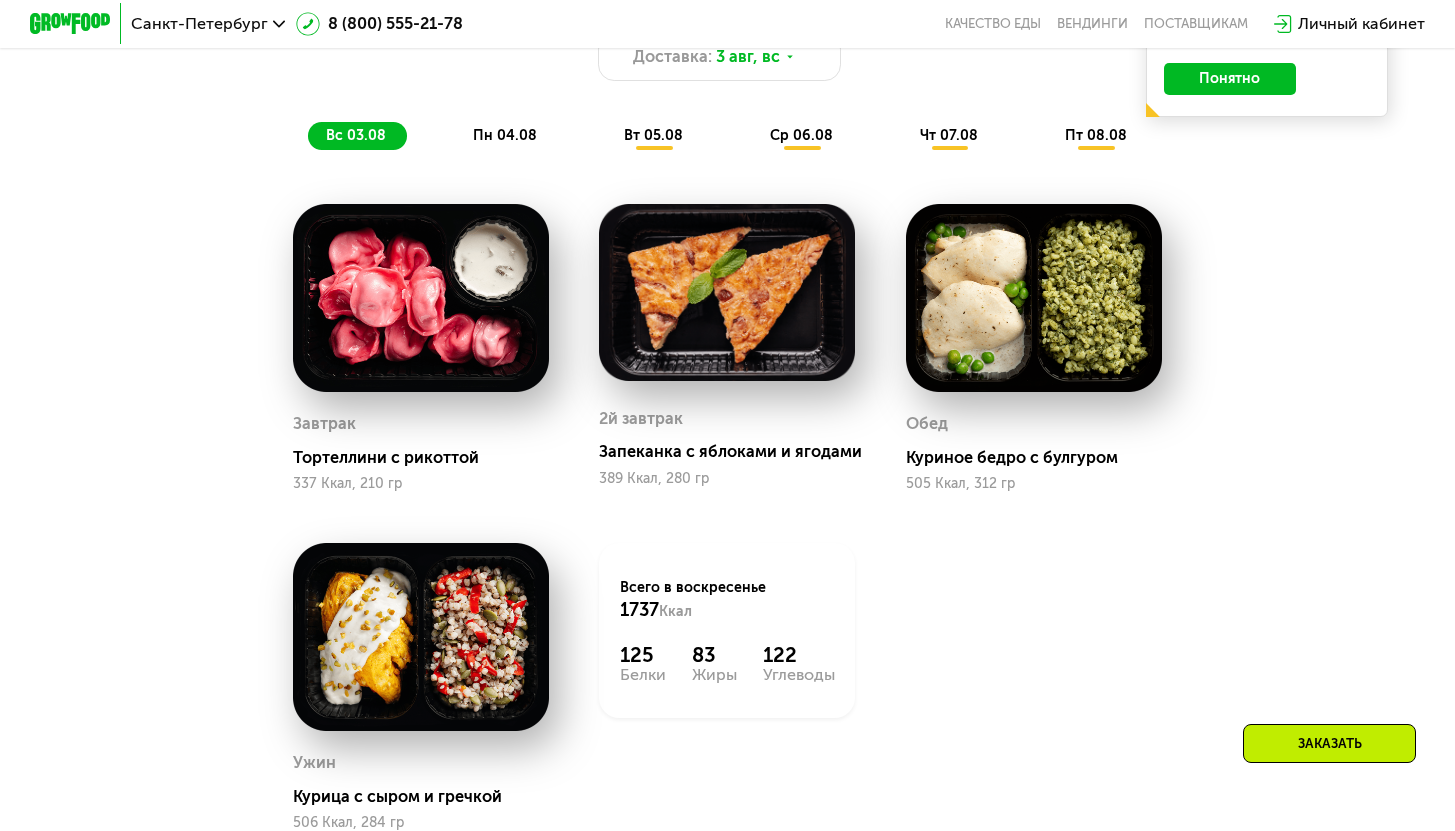 scroll, scrollTop: 1103, scrollLeft: 0, axis: vertical 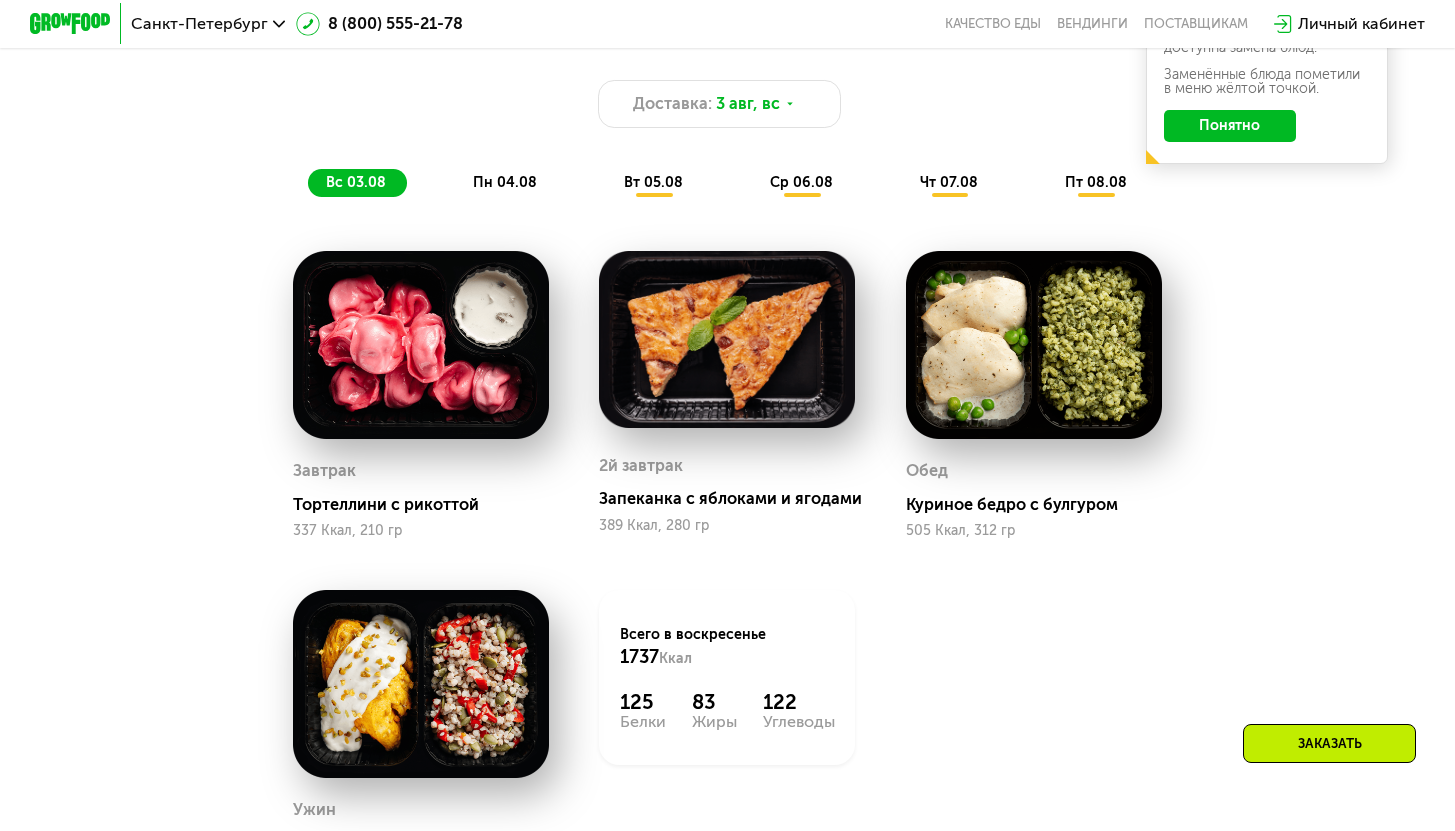 click on "пн 04.08" at bounding box center (505, 182) 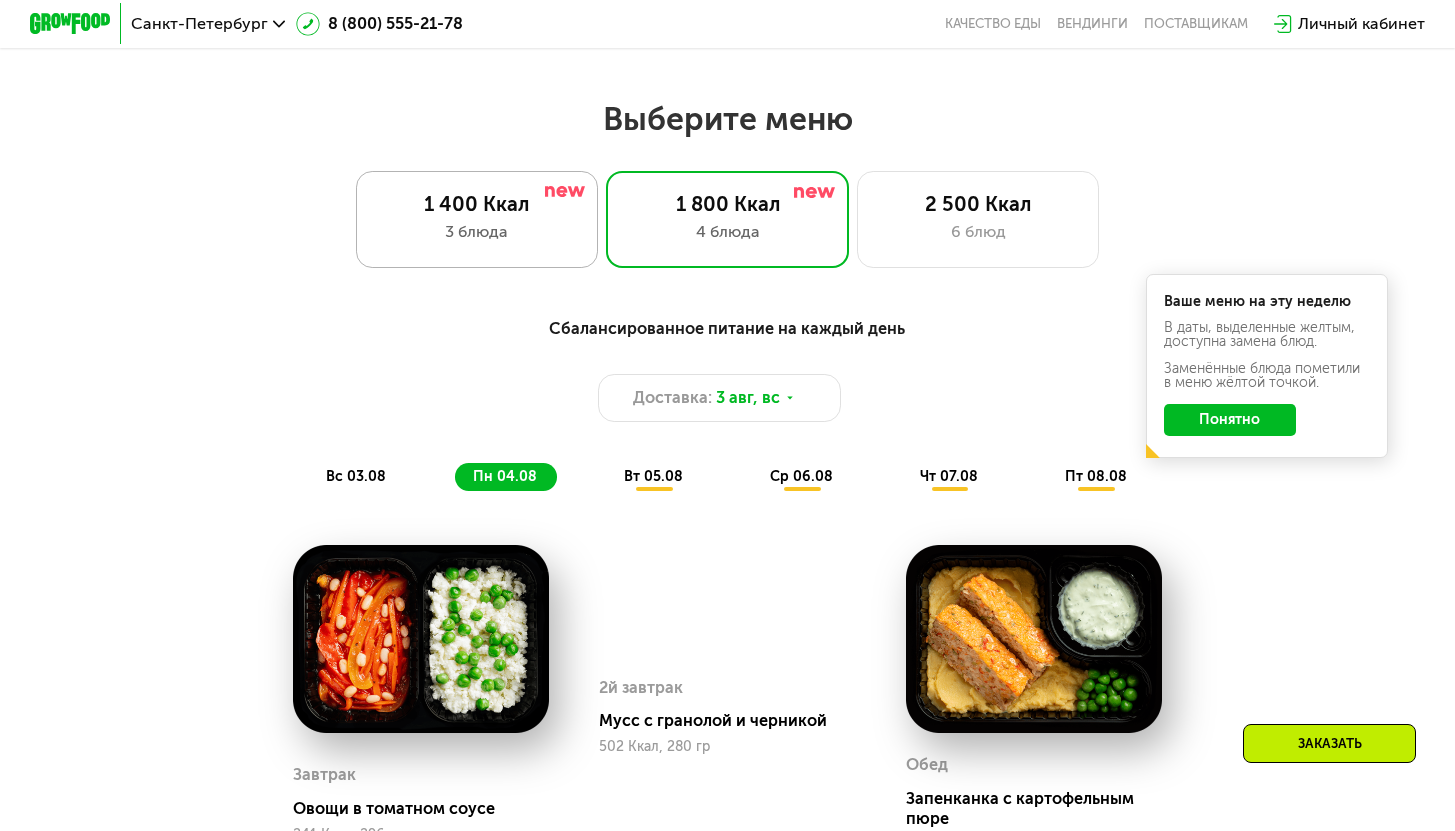 scroll, scrollTop: 795, scrollLeft: 0, axis: vertical 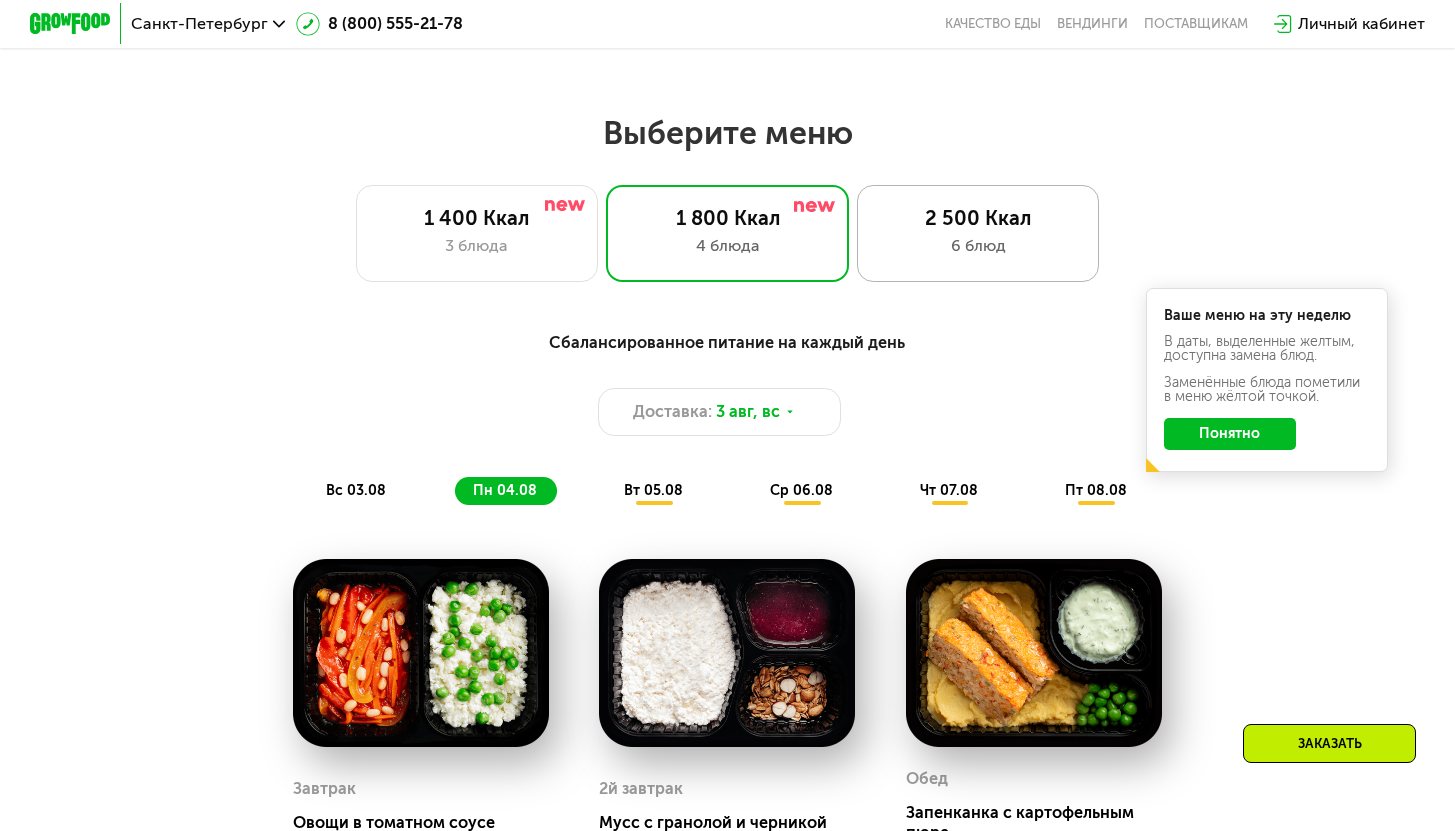 click on "2 500 Ккал 6 блюд" 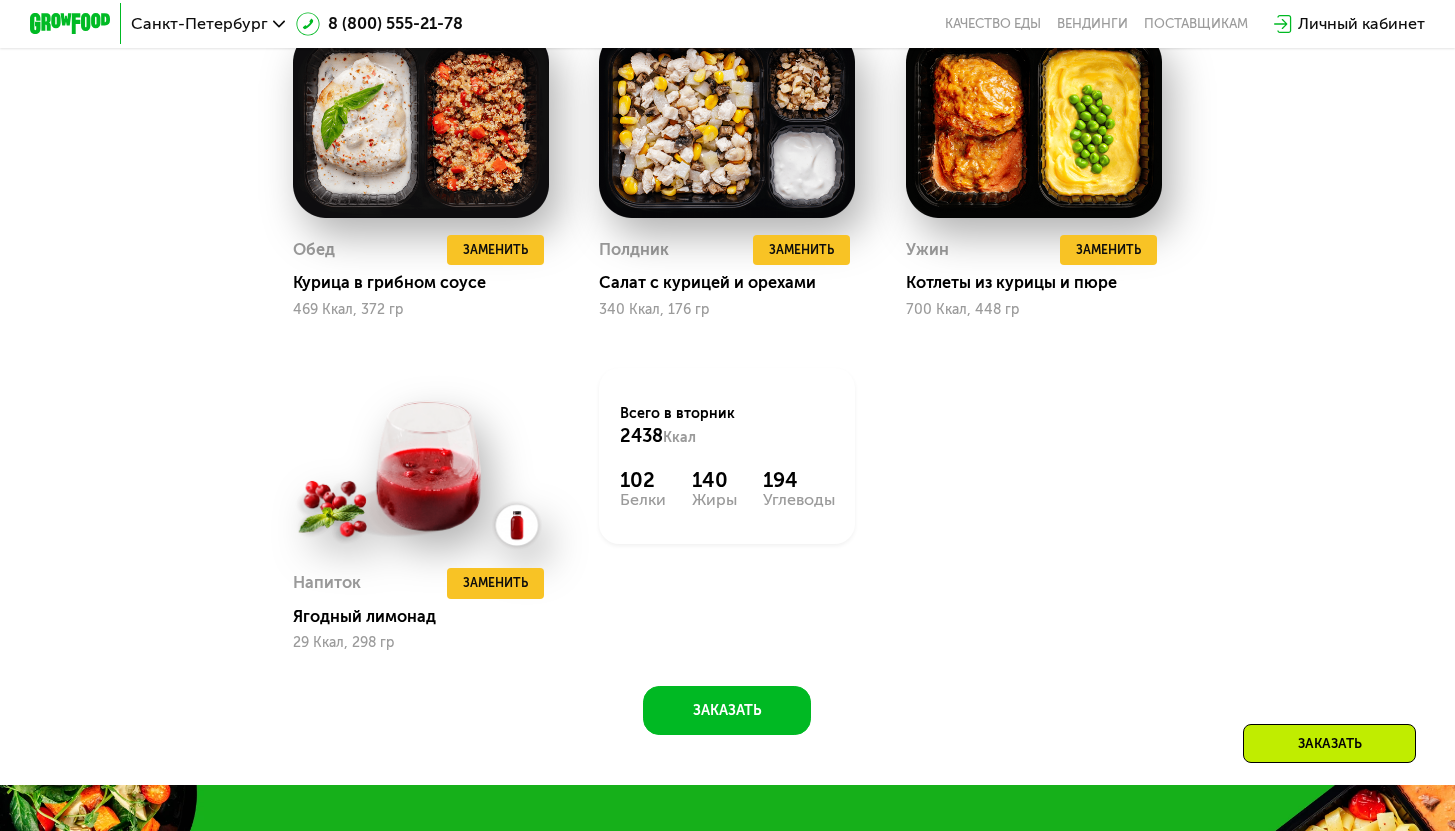 scroll, scrollTop: 1681, scrollLeft: 0, axis: vertical 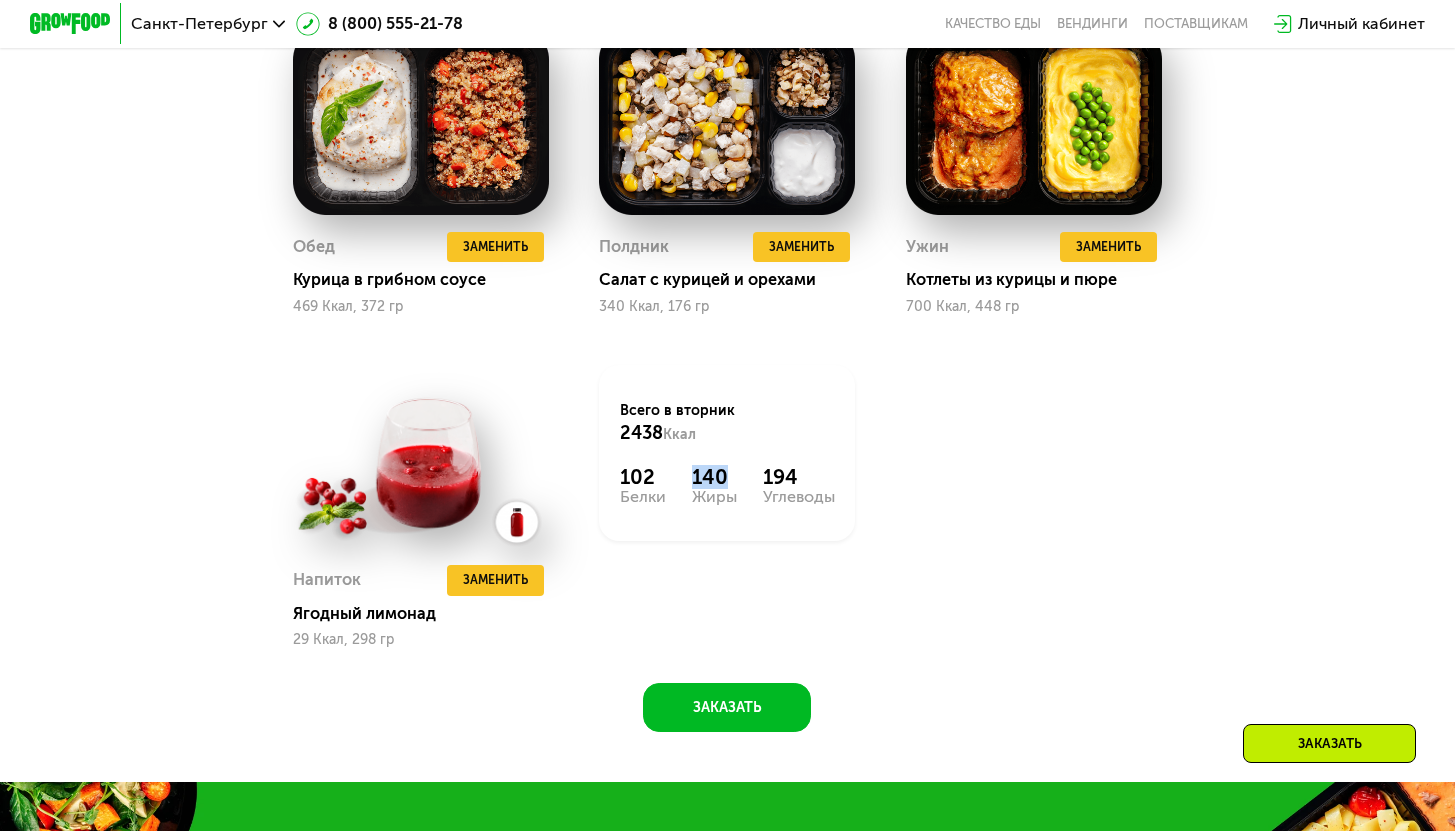 drag, startPoint x: 722, startPoint y: 495, endPoint x: 694, endPoint y: 494, distance: 28.01785 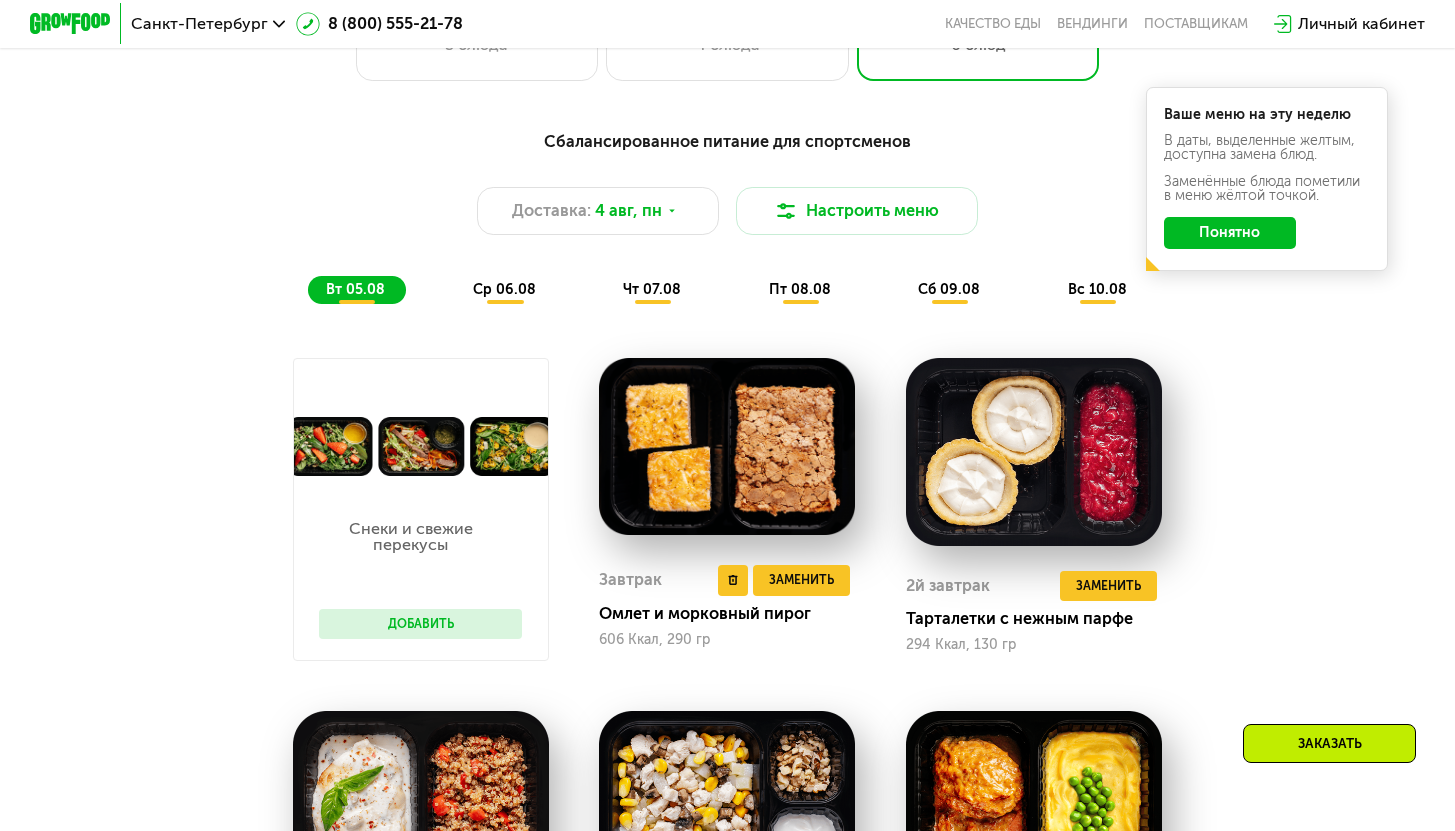scroll, scrollTop: 944, scrollLeft: 0, axis: vertical 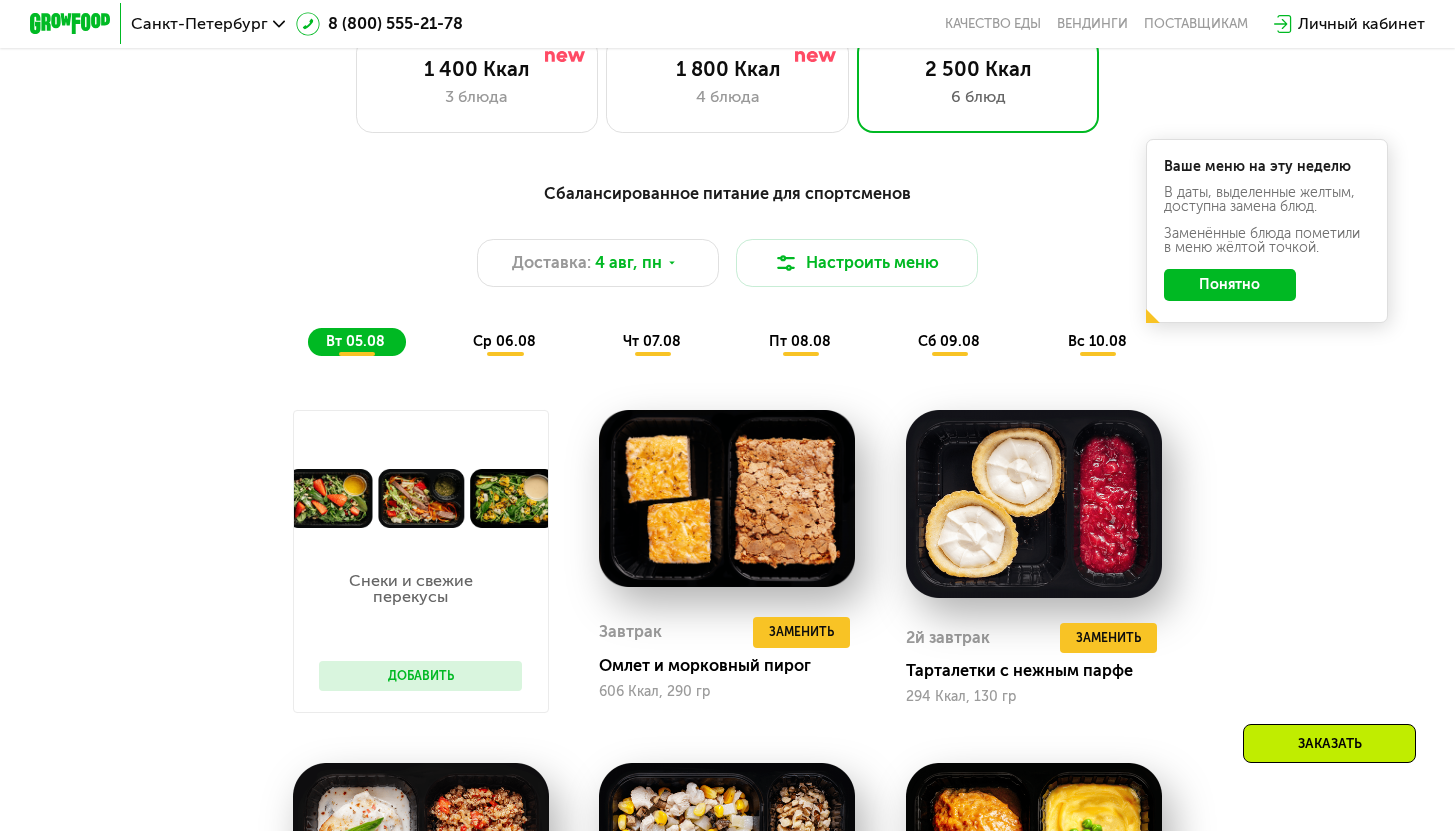 click on "ср 06.08" 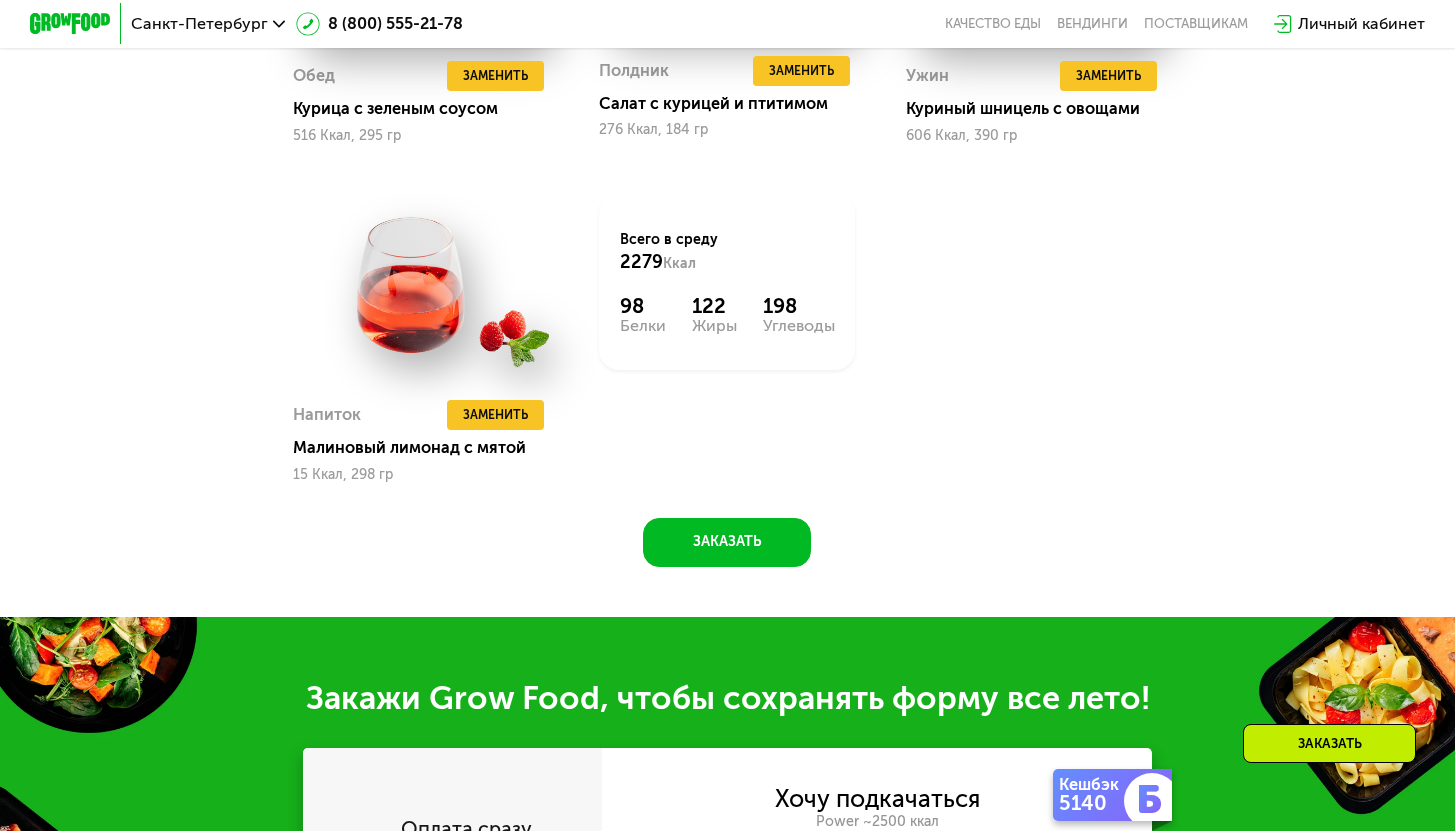 scroll, scrollTop: 1857, scrollLeft: 0, axis: vertical 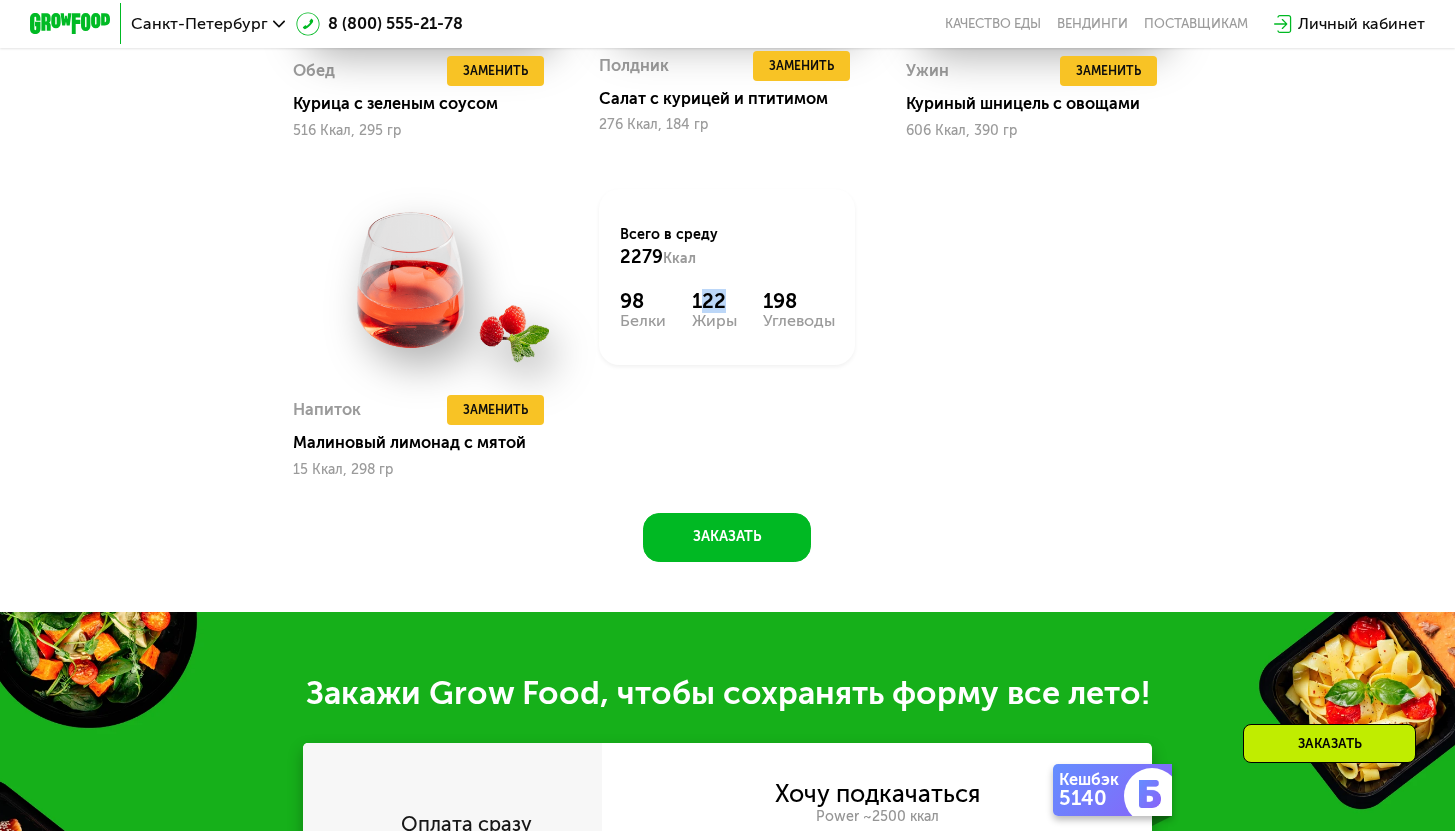 drag, startPoint x: 720, startPoint y: 325, endPoint x: 701, endPoint y: 325, distance: 19 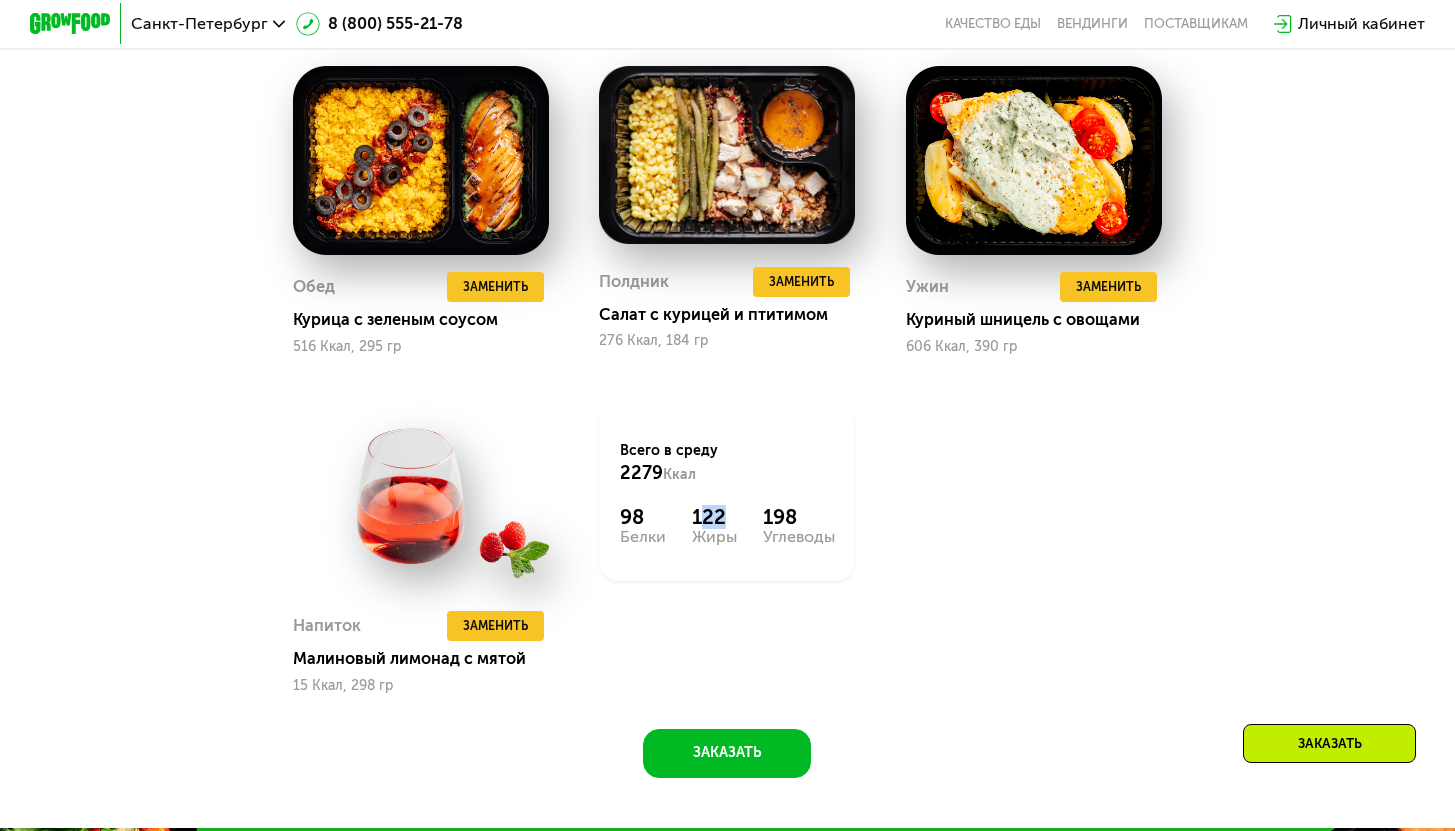 scroll, scrollTop: 1599, scrollLeft: 0, axis: vertical 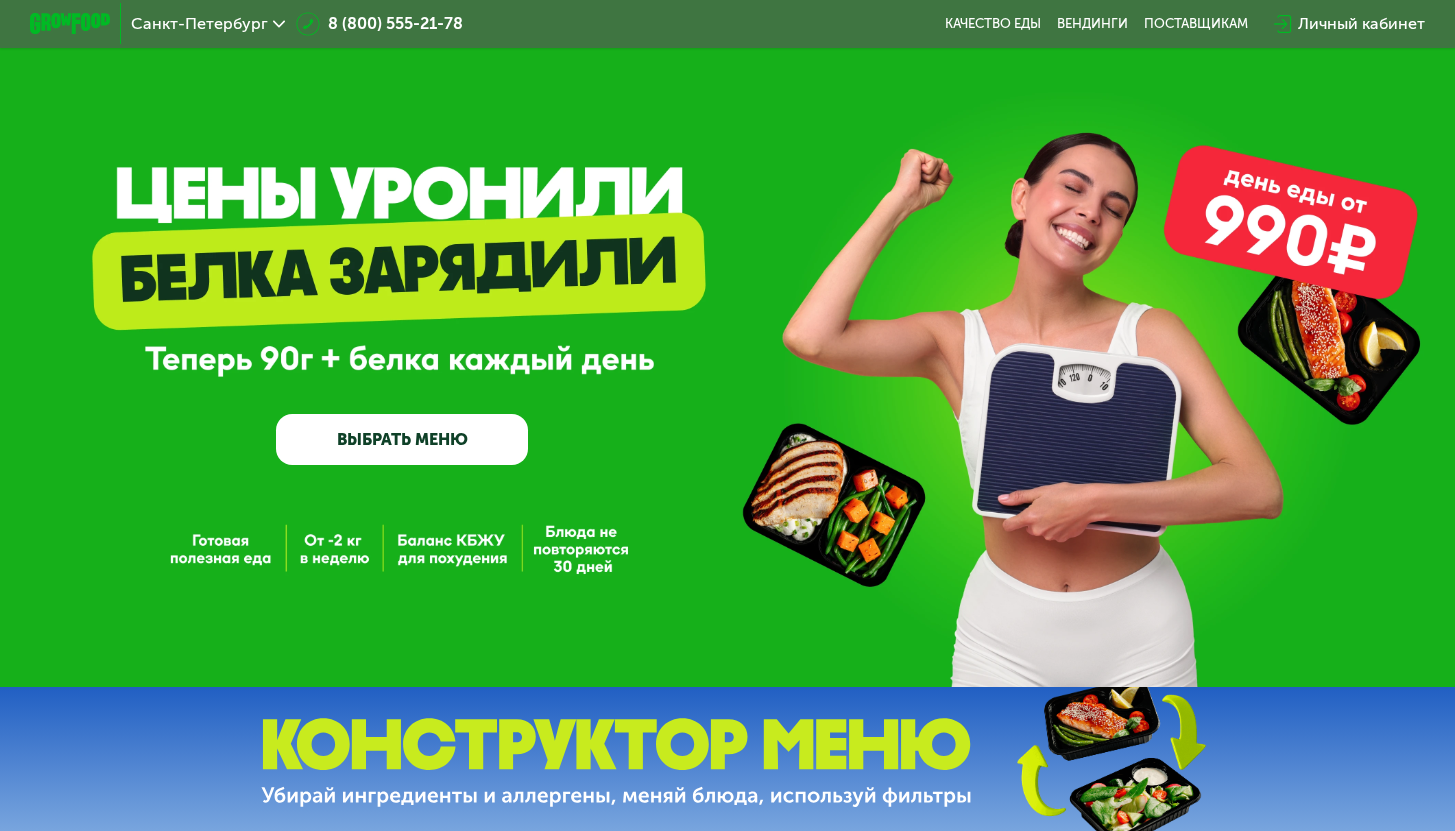 click on "ВЫБРАТЬ МЕНЮ" at bounding box center [402, 439] 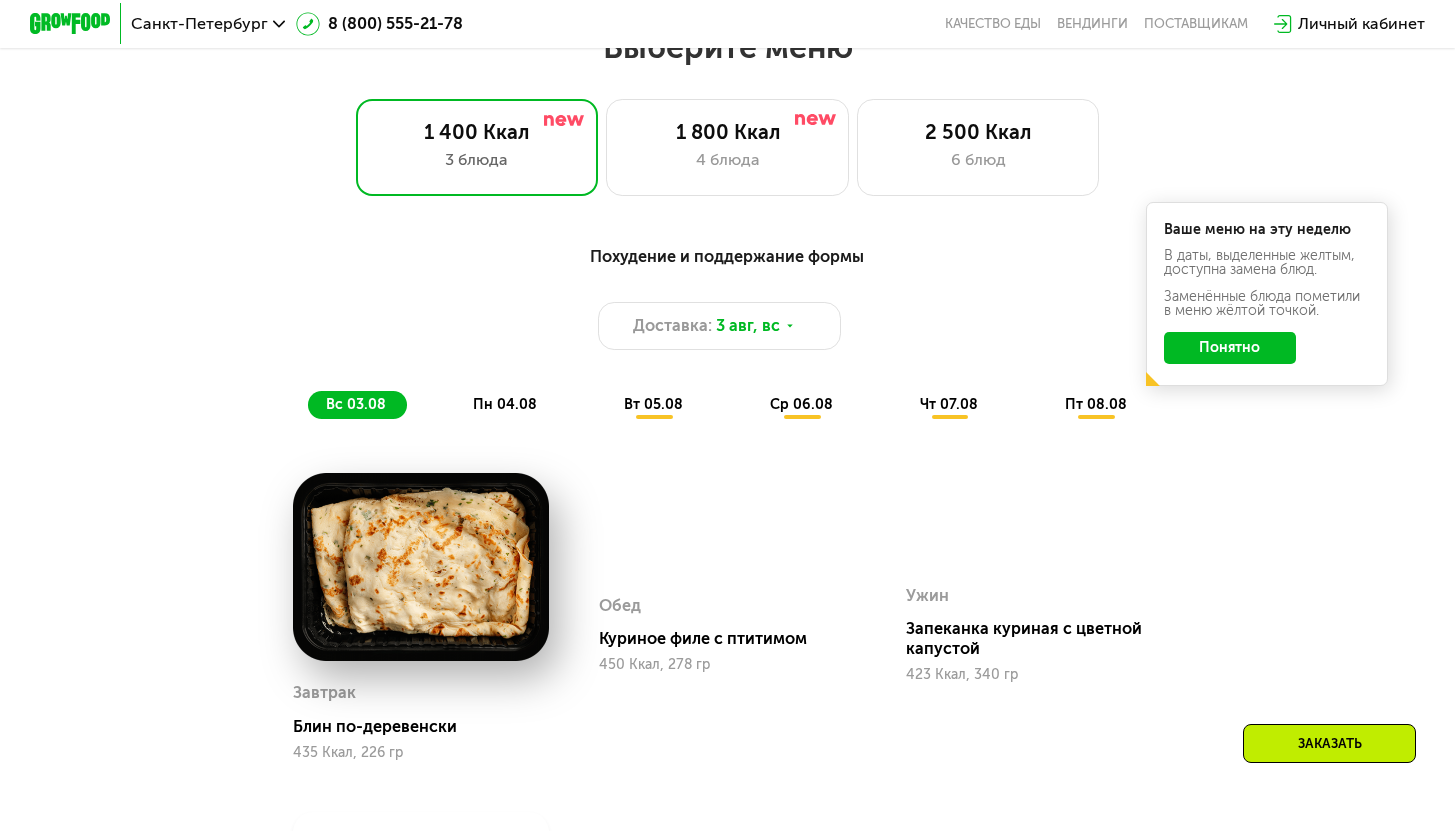scroll, scrollTop: 879, scrollLeft: 0, axis: vertical 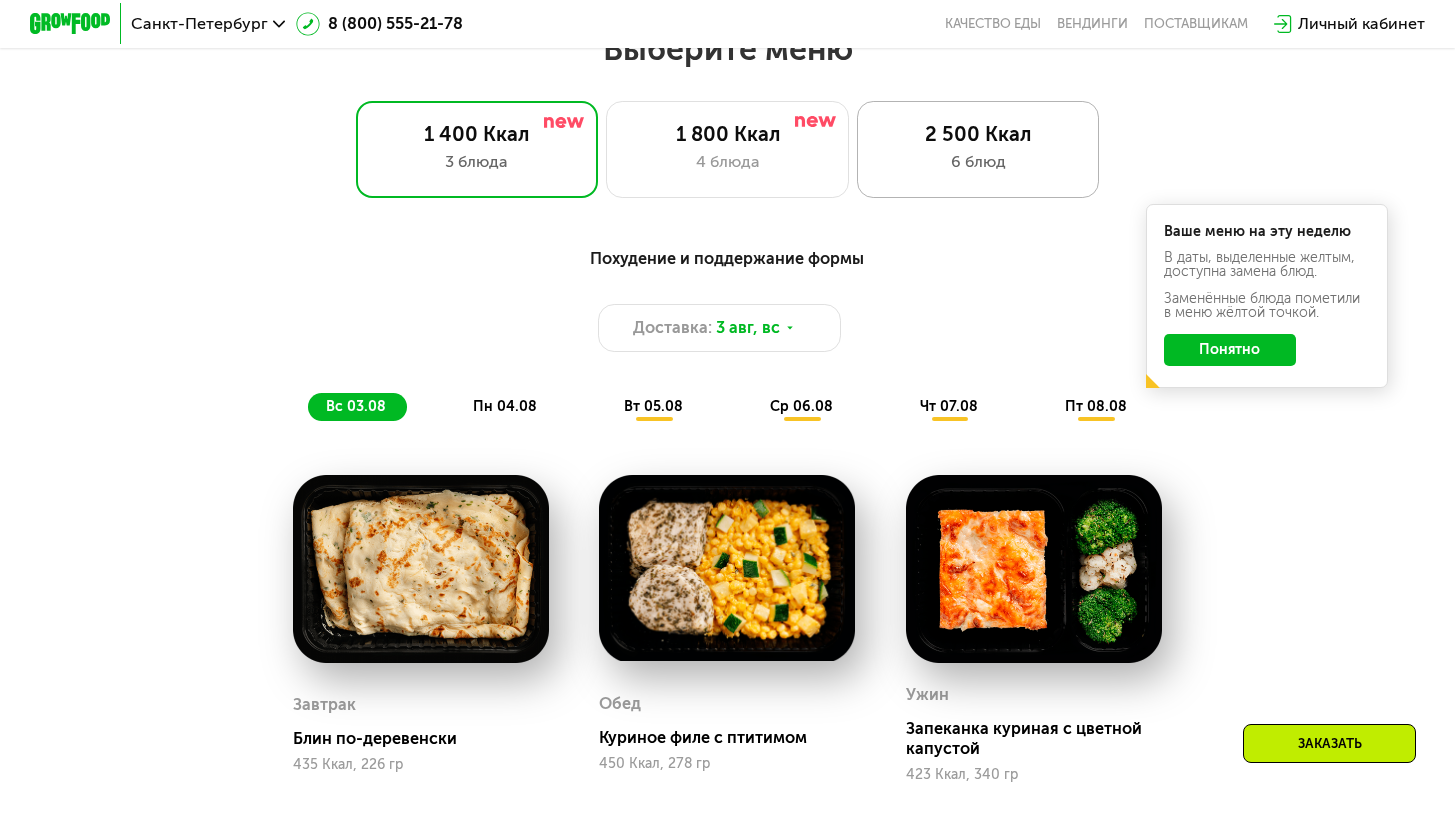 click on "6 блюд" at bounding box center (978, 162) 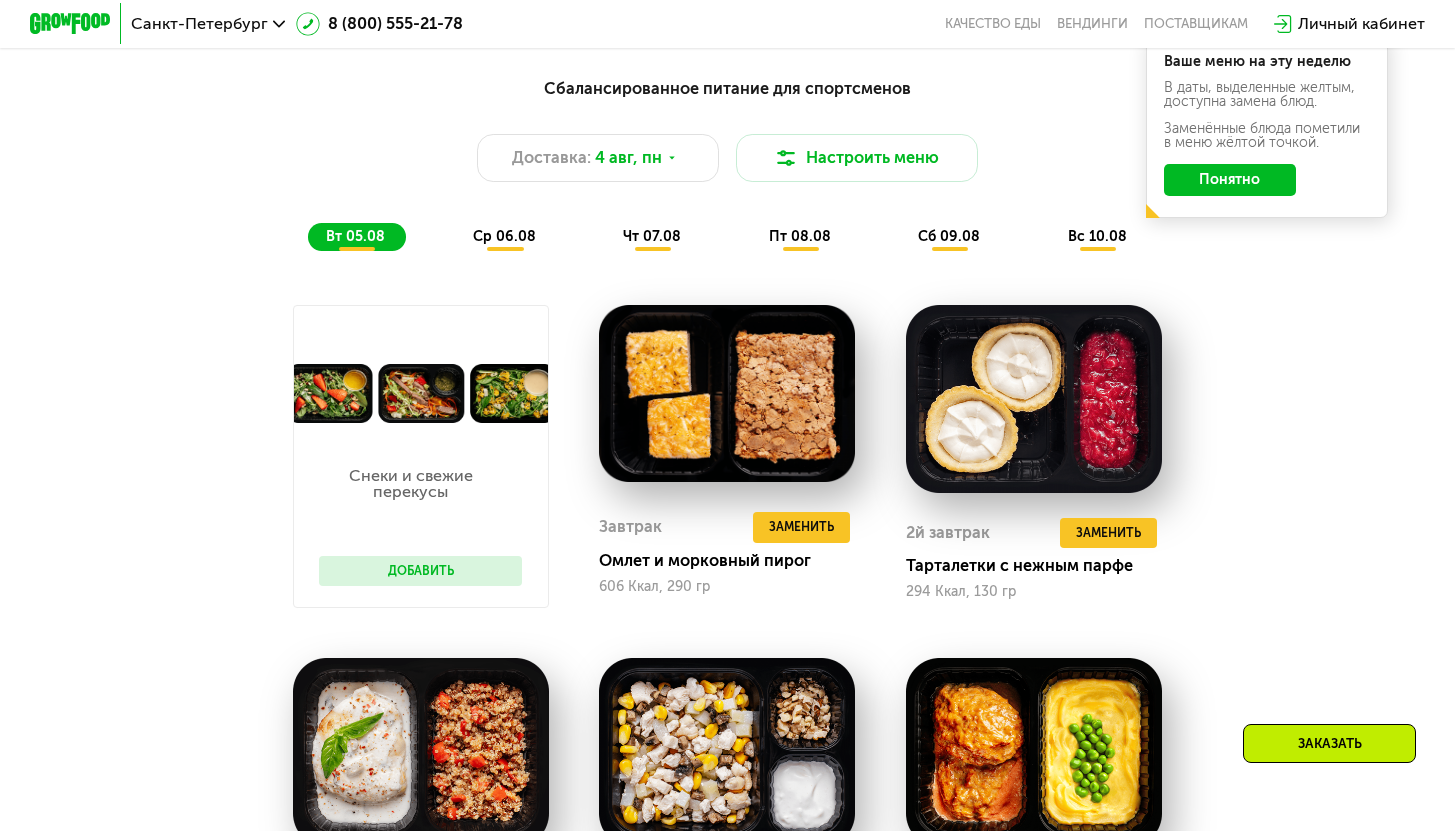 scroll, scrollTop: 1053, scrollLeft: 0, axis: vertical 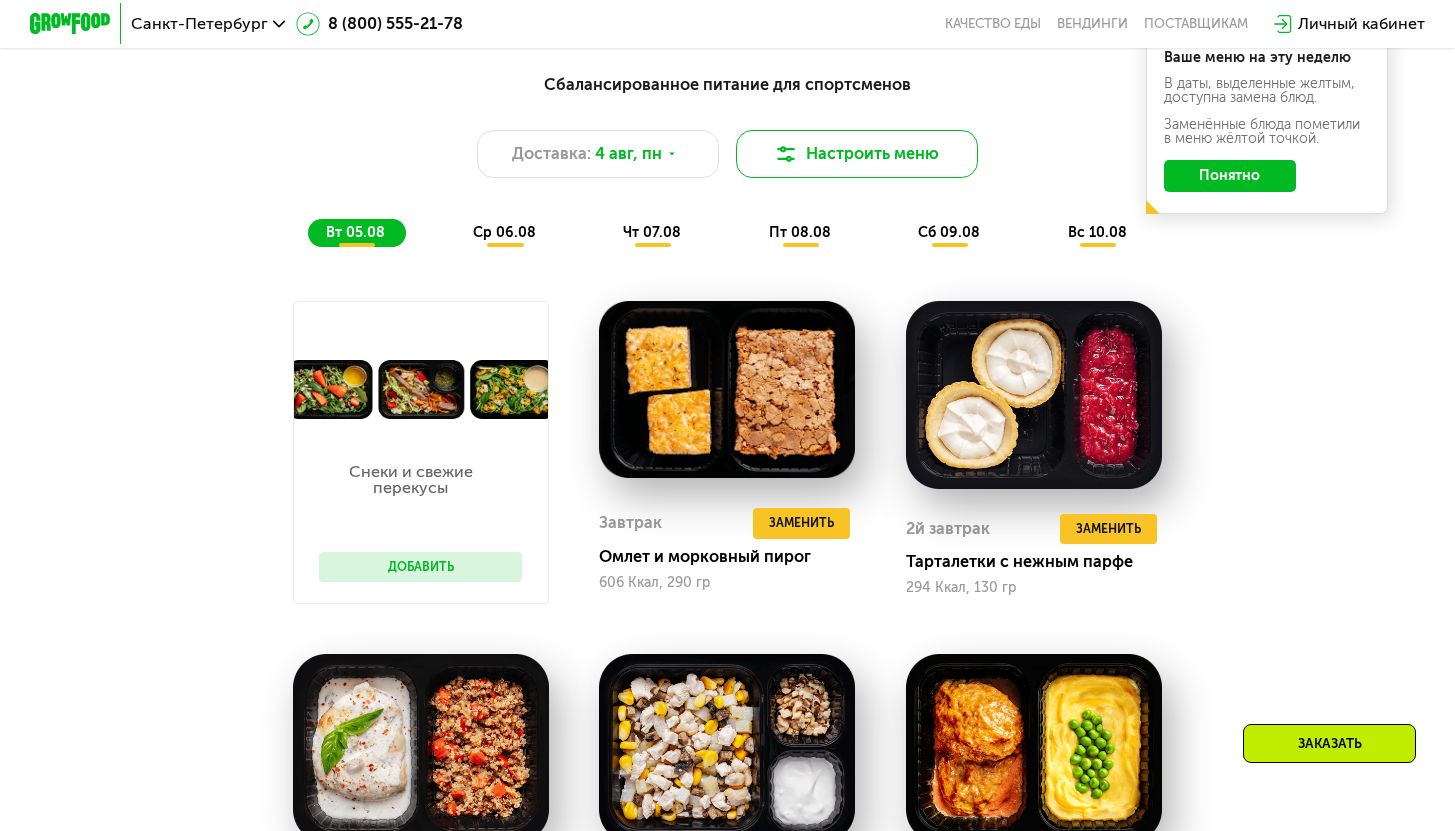 click on "Настроить меню" at bounding box center (857, 154) 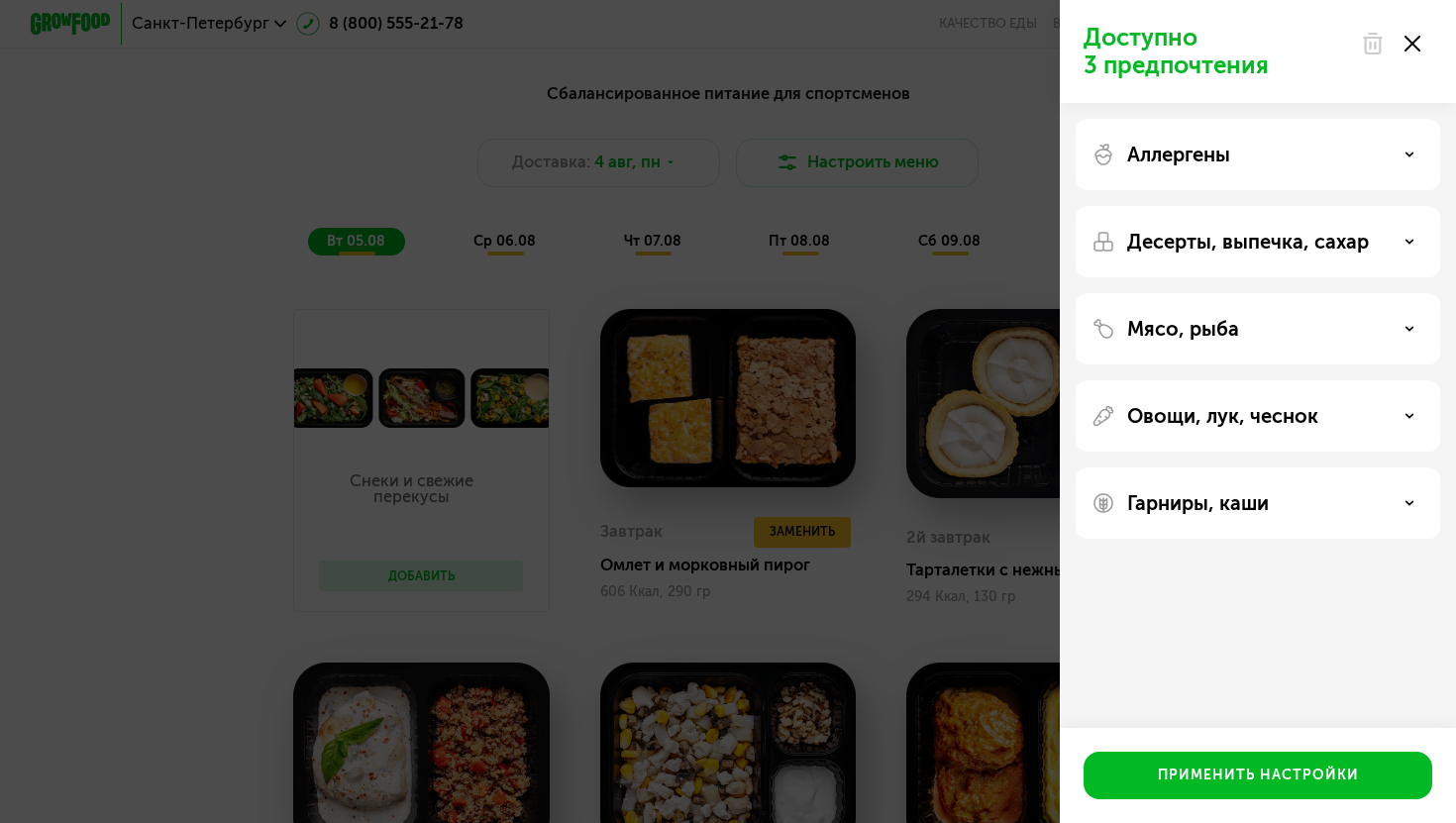 click on "Доступно 3 предпочтения Аллергены Десерты, выпечка, сахар Мясо, рыба Овощи, лук, чеснок Гарниры, каши  Применить настройки" 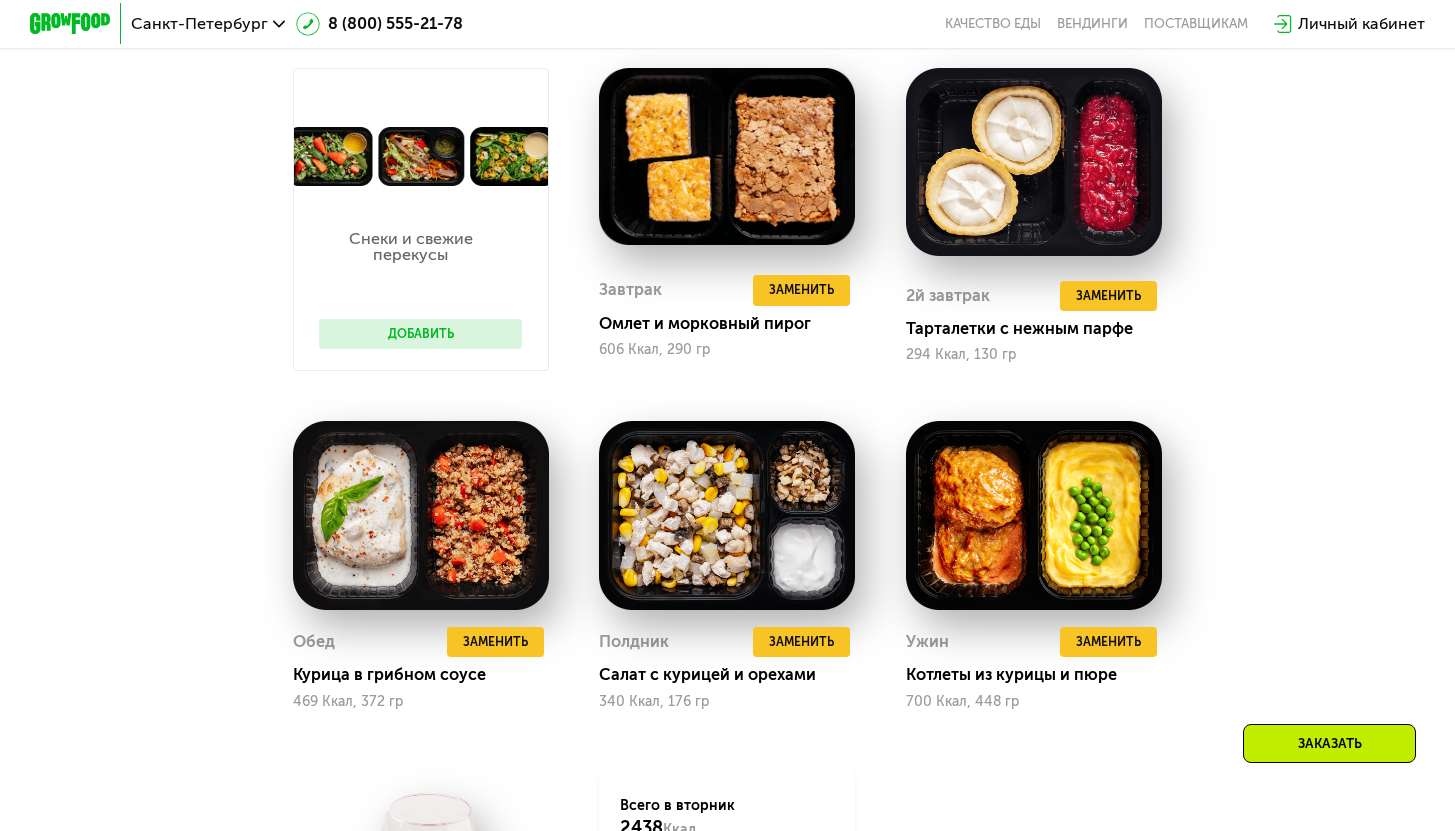 scroll, scrollTop: 925, scrollLeft: 0, axis: vertical 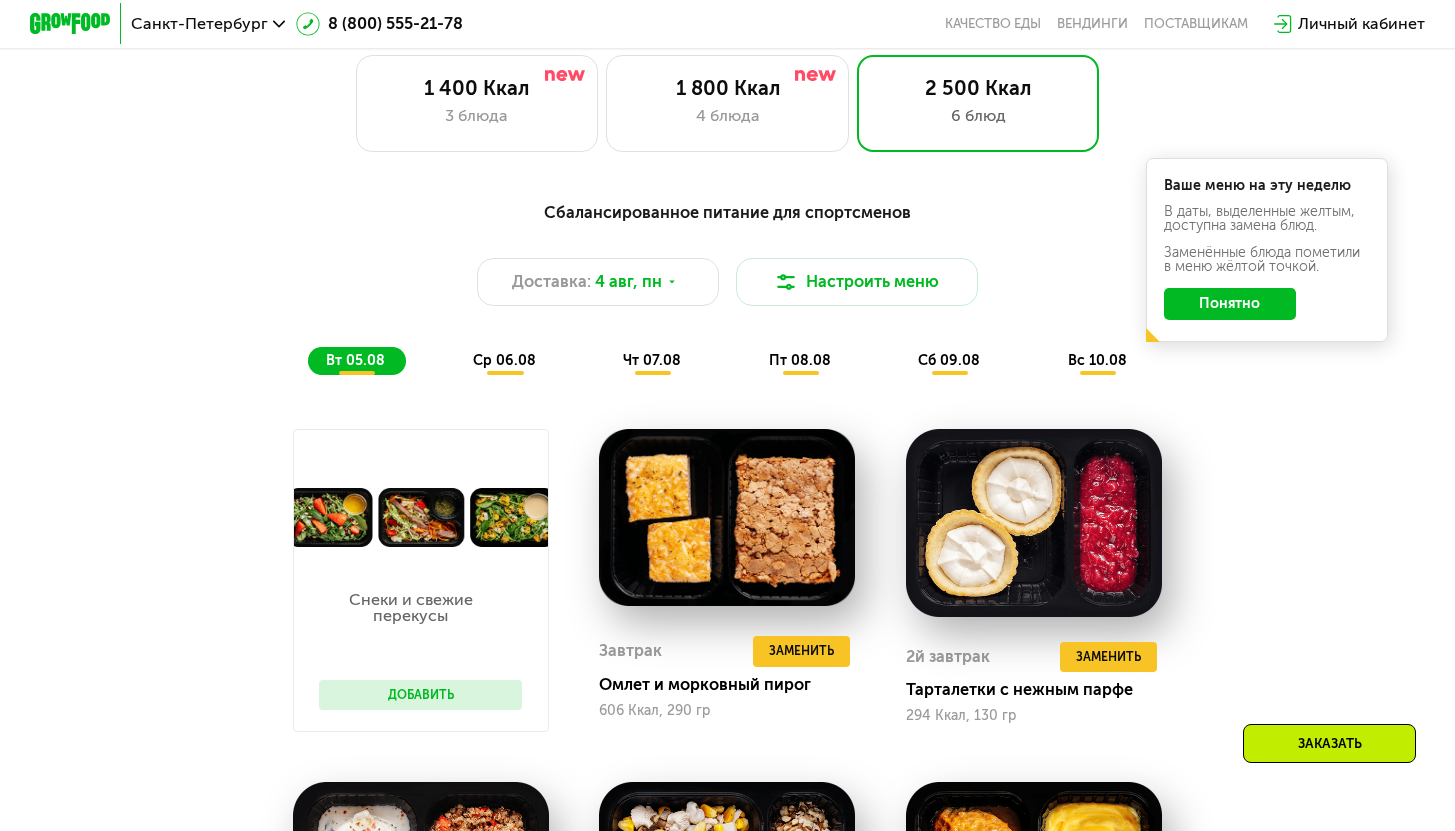click on "пт 08.08" at bounding box center [800, 360] 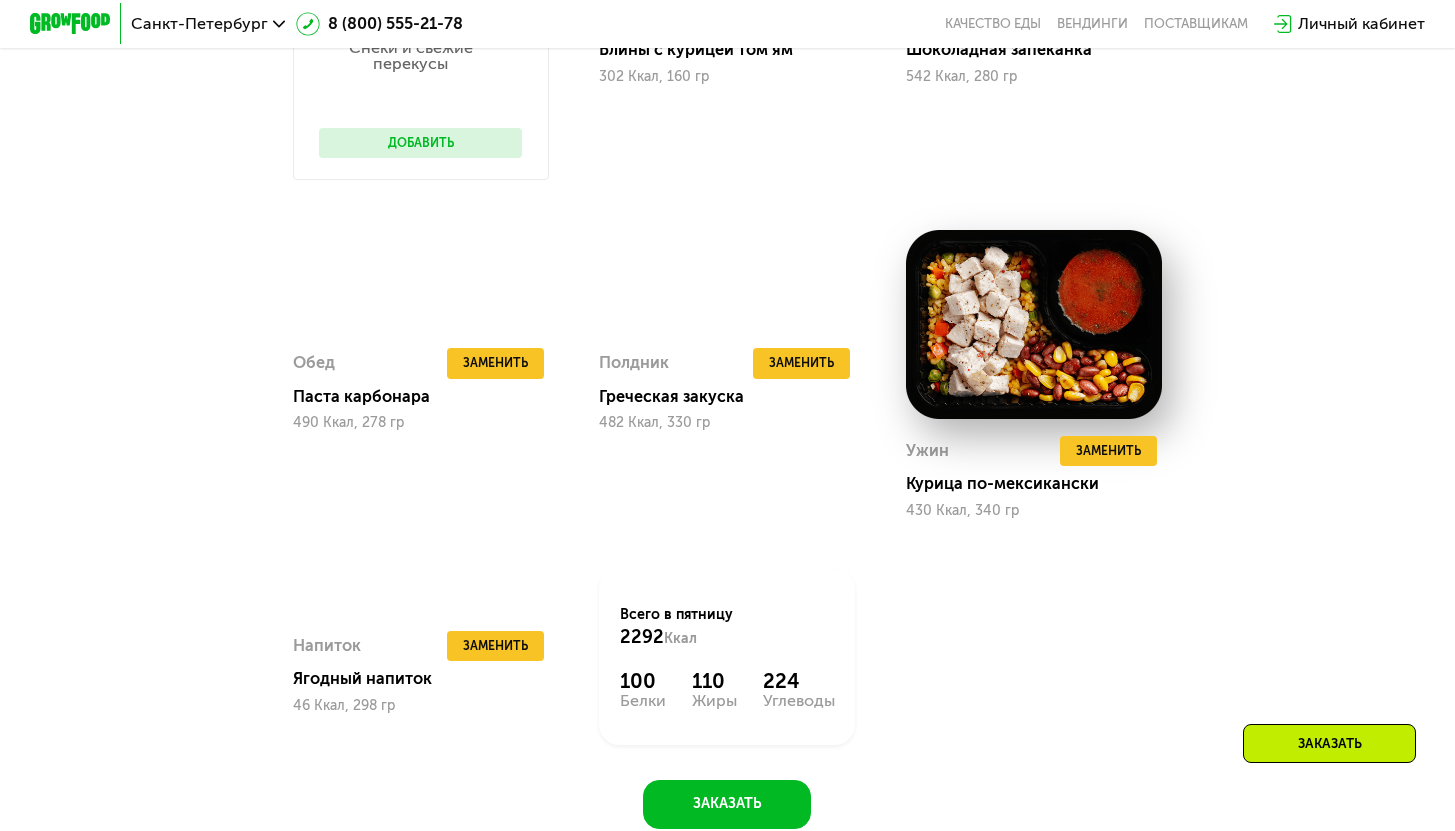 scroll, scrollTop: 1548, scrollLeft: 0, axis: vertical 